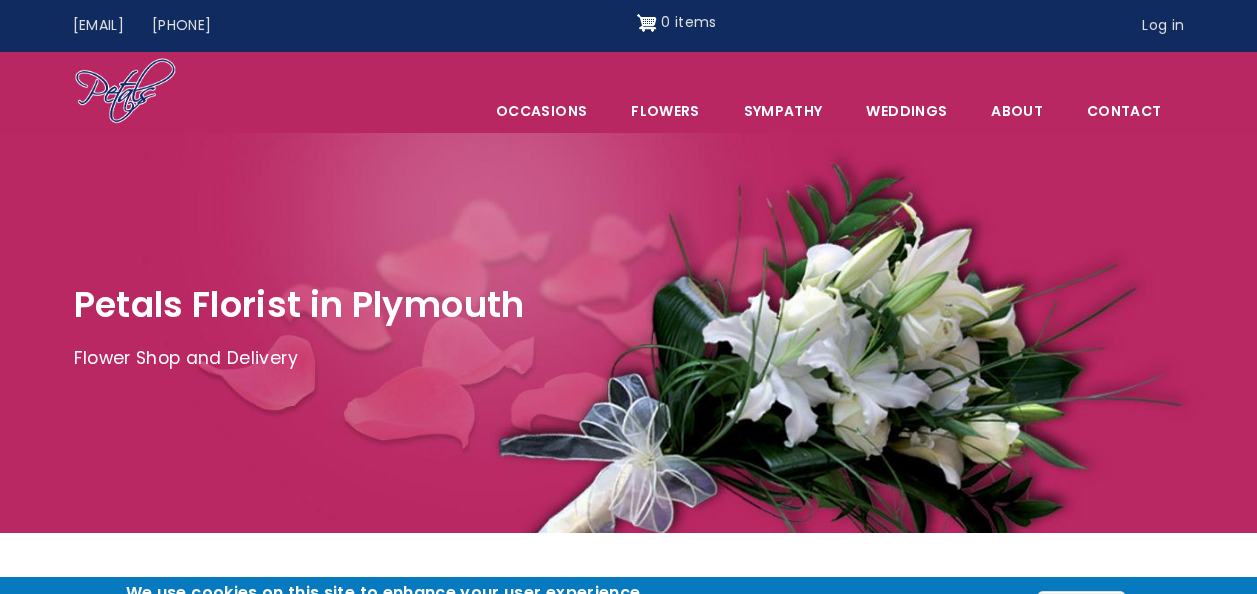 scroll, scrollTop: 0, scrollLeft: 0, axis: both 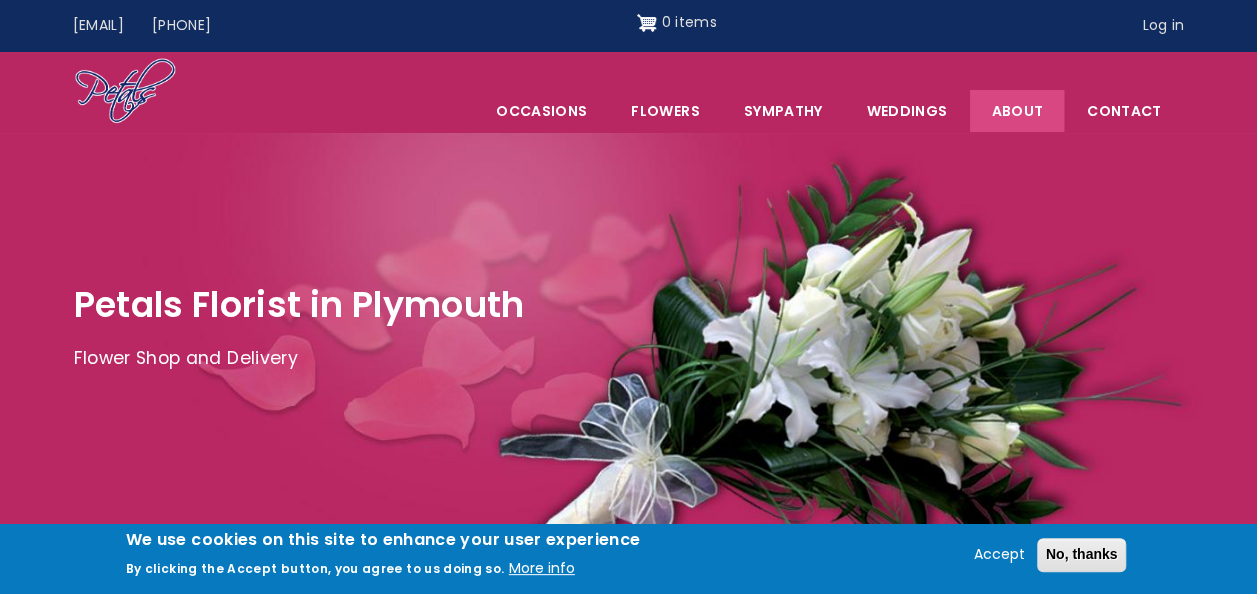click on "About" at bounding box center (1017, 111) 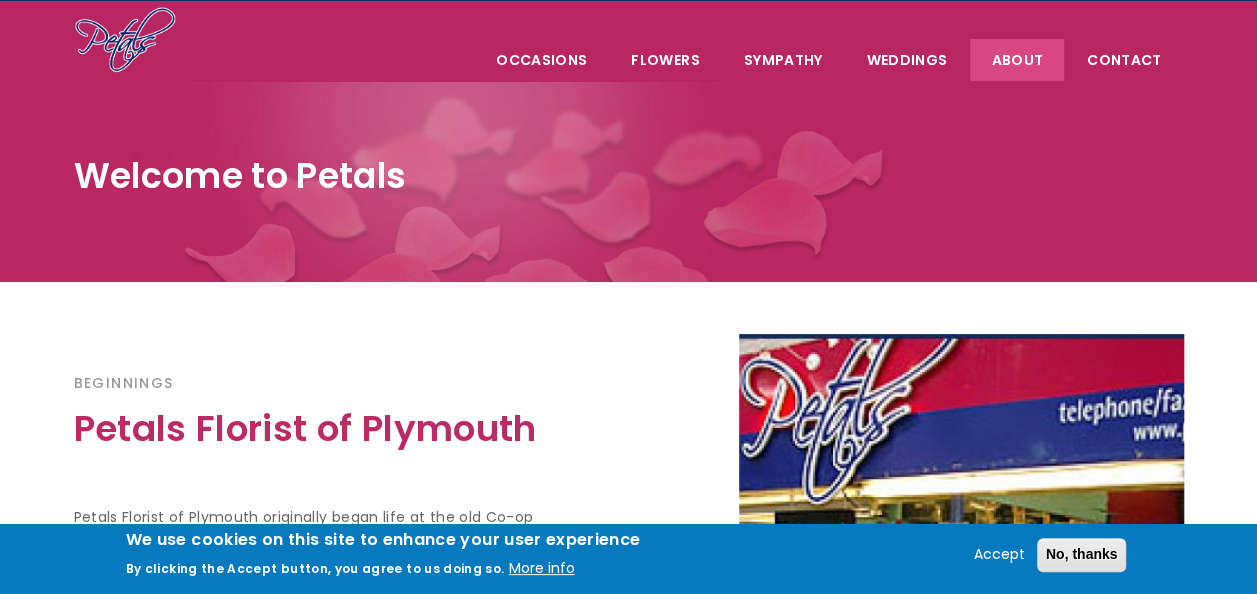 scroll, scrollTop: 0, scrollLeft: 0, axis: both 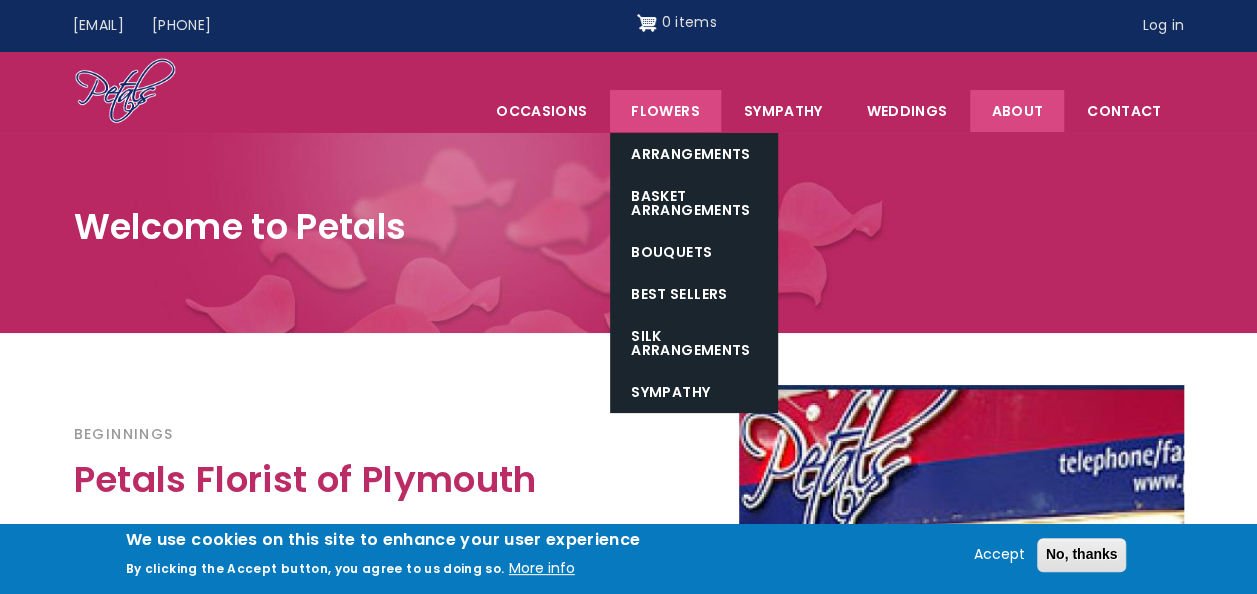click on "Flowers" at bounding box center (665, 111) 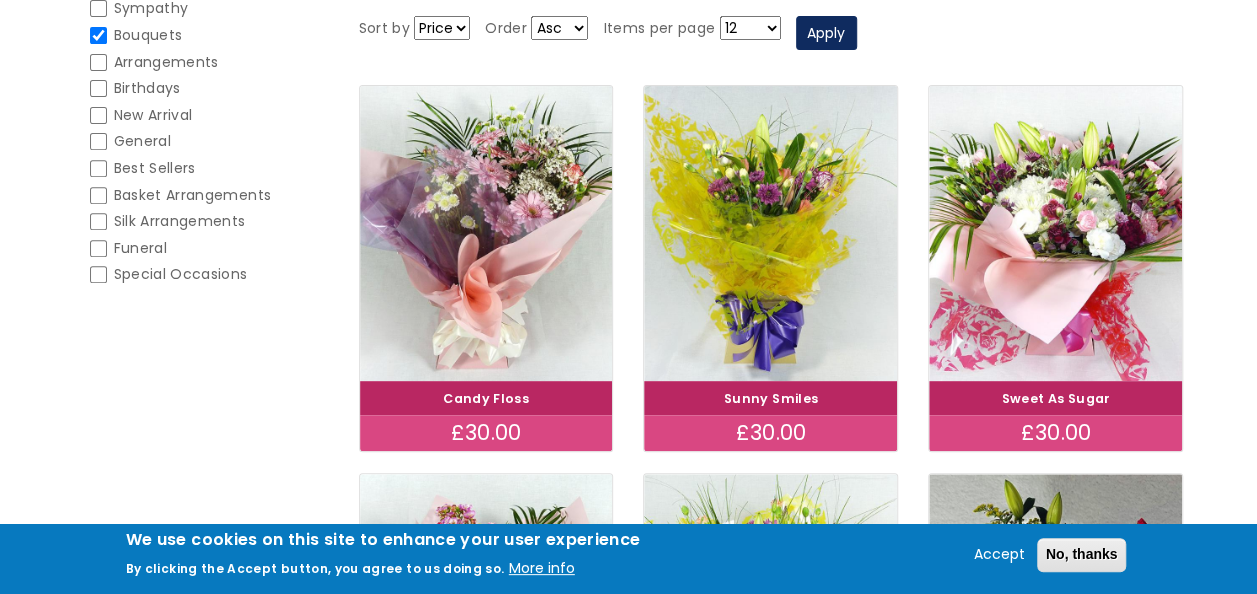 scroll, scrollTop: 300, scrollLeft: 0, axis: vertical 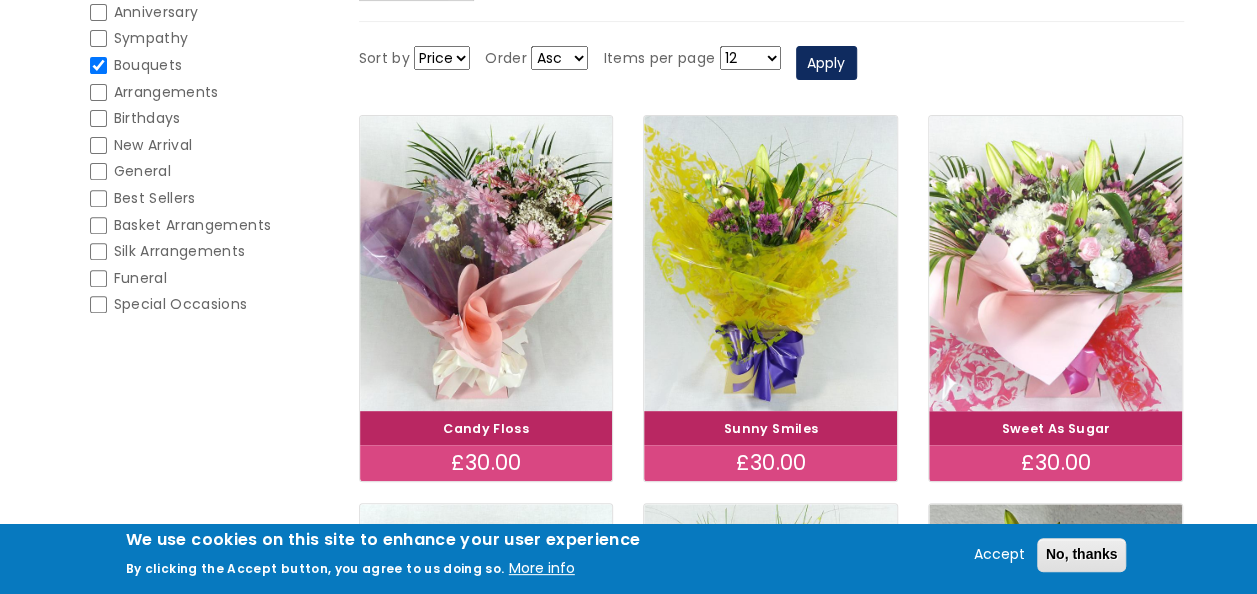 click at bounding box center (1056, 263) 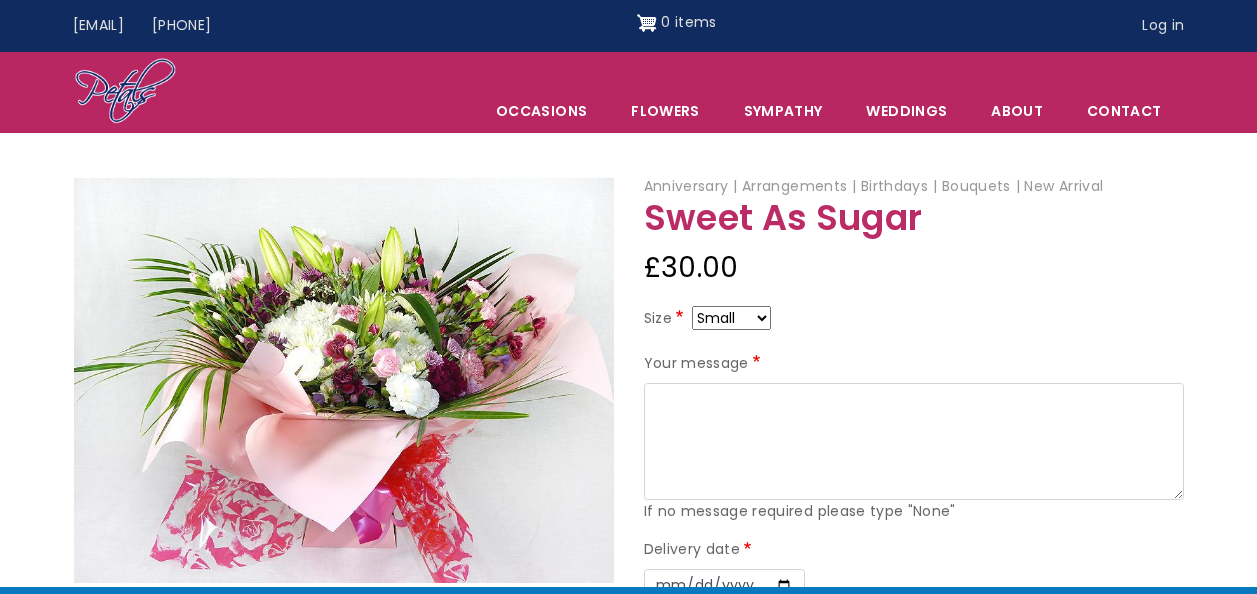 scroll, scrollTop: 0, scrollLeft: 0, axis: both 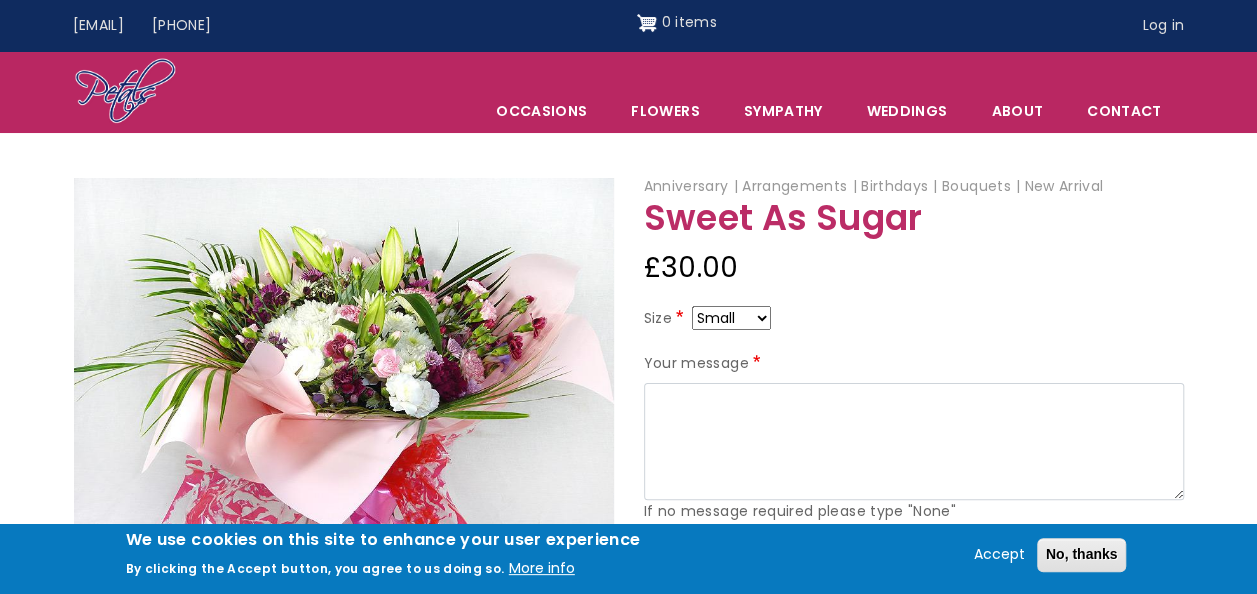 click on "Small Medium Large" at bounding box center (731, 318) 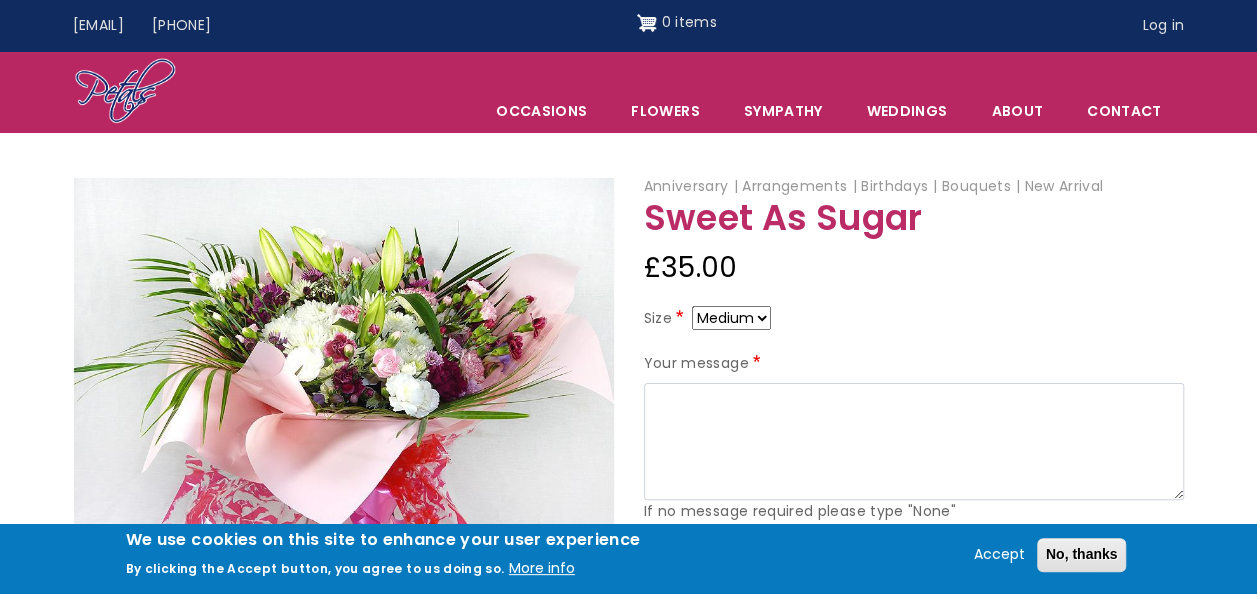 click on "Small Medium Large" at bounding box center [731, 318] 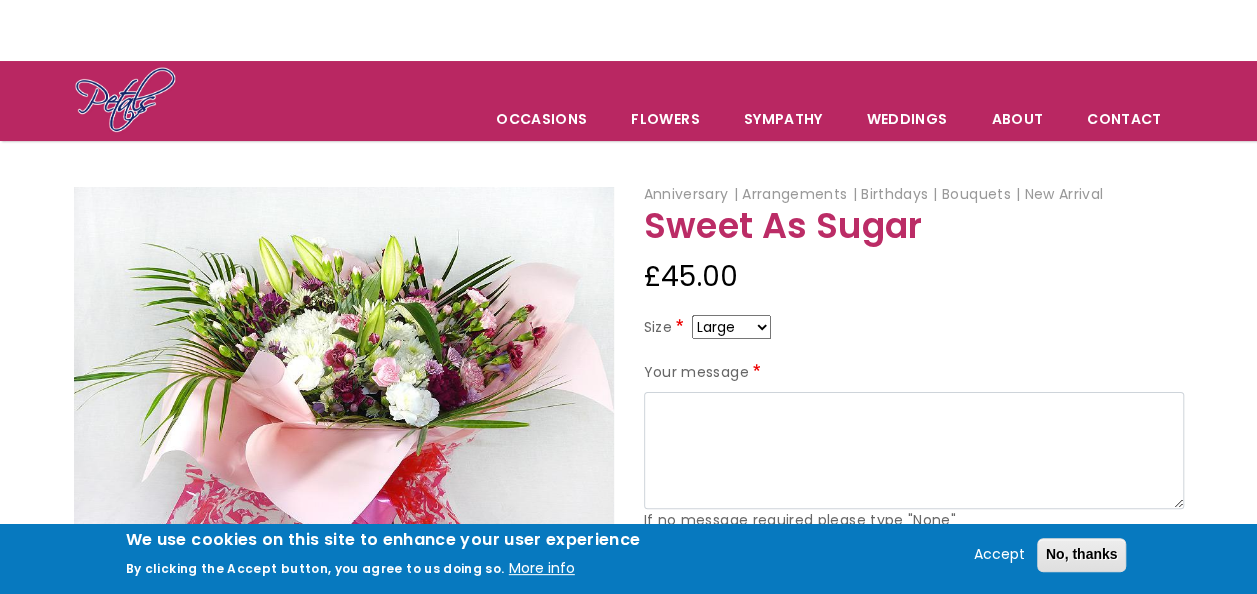 scroll, scrollTop: 200, scrollLeft: 0, axis: vertical 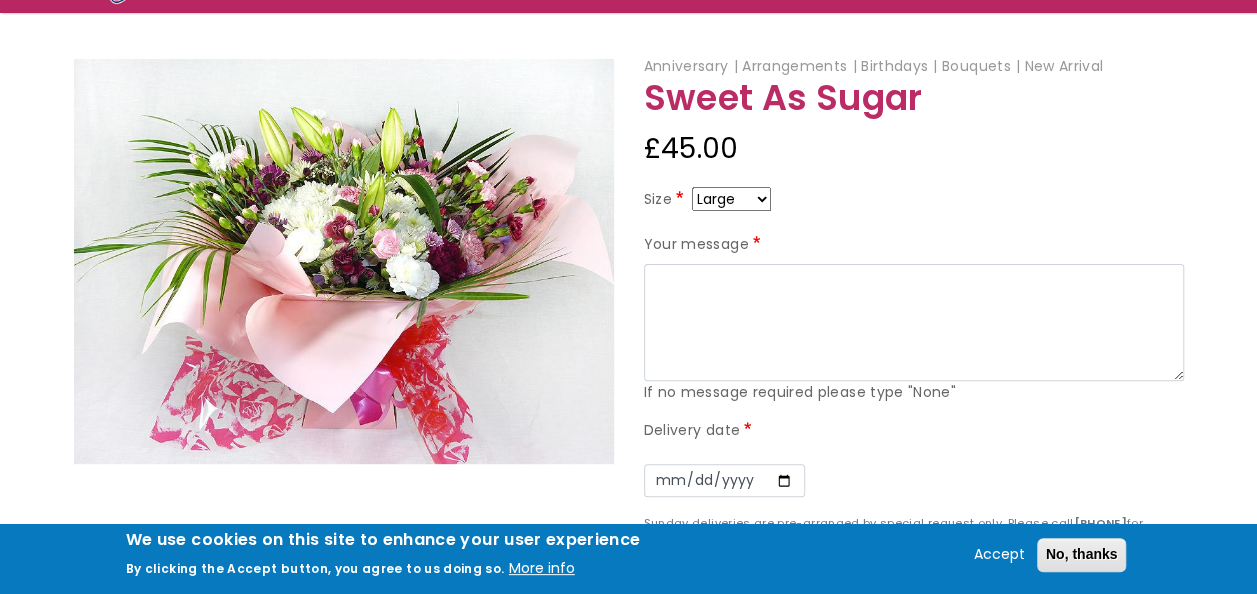 click on "Small Medium Large" at bounding box center [731, 199] 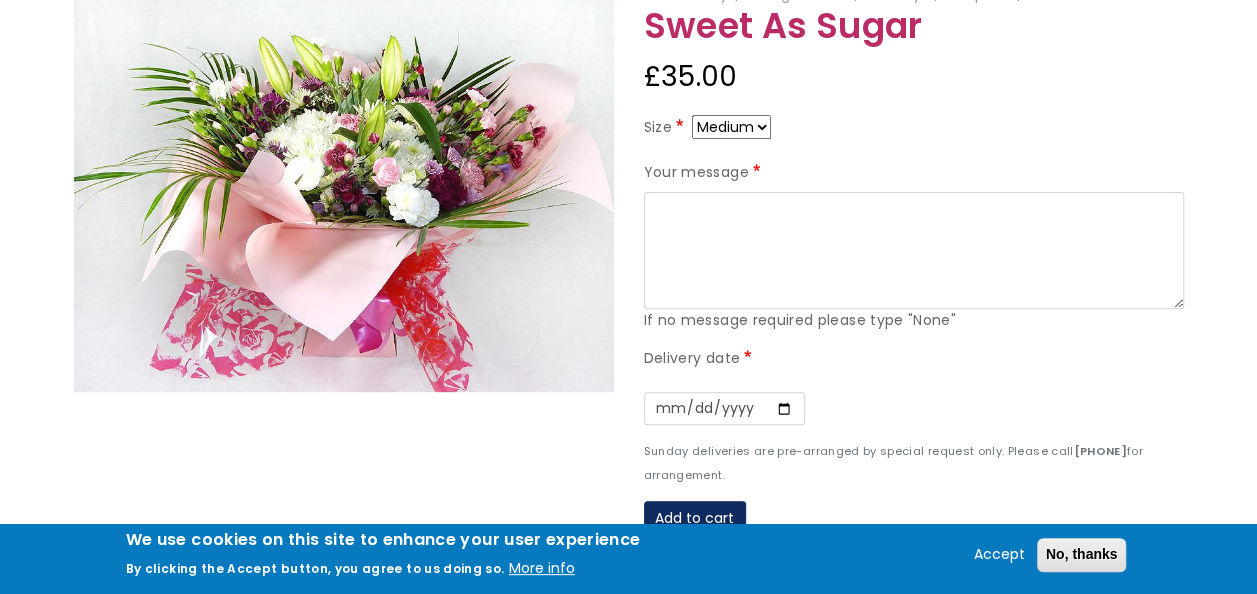 scroll, scrollTop: 300, scrollLeft: 0, axis: vertical 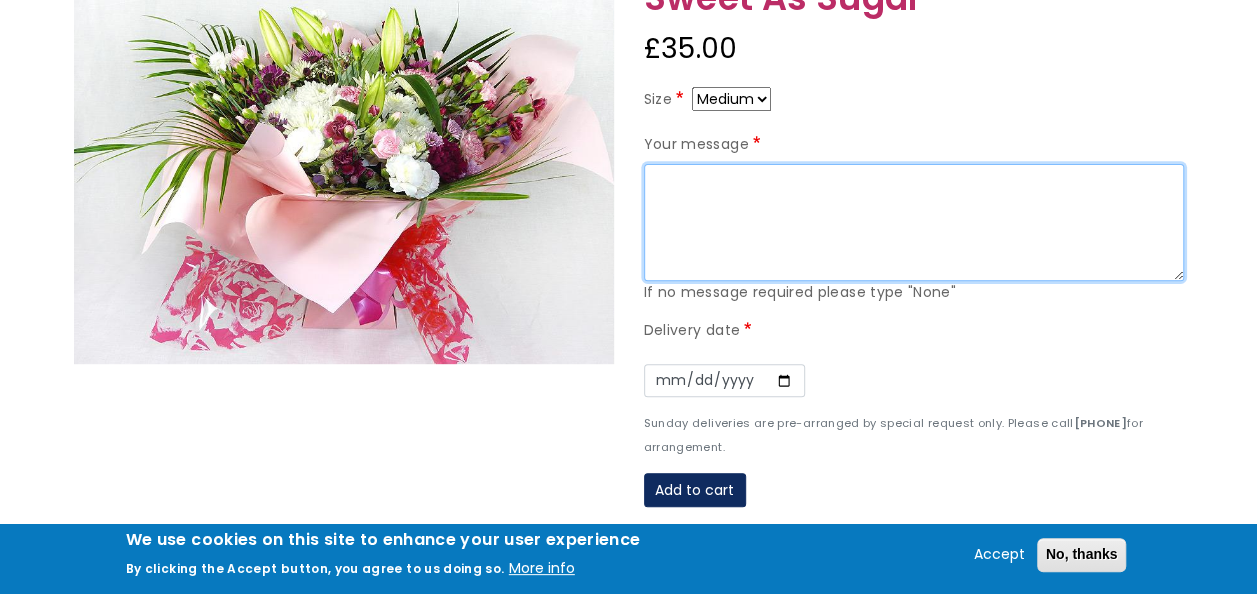 click on "Your message" at bounding box center [914, 223] 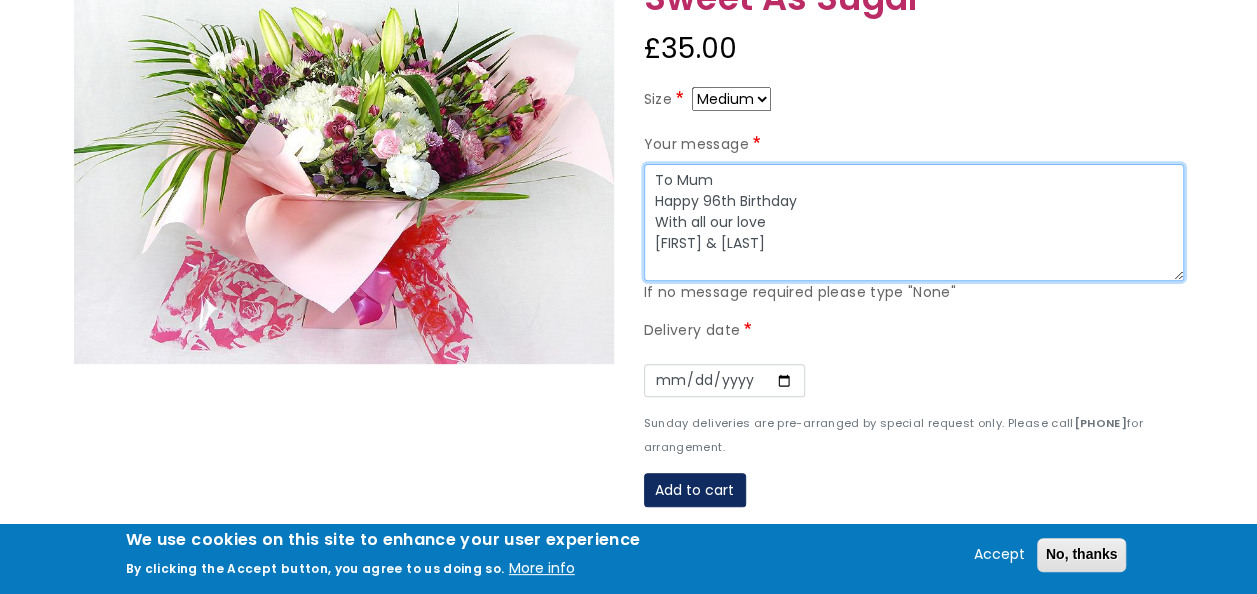 type on "To Mum
Happy 96th Birthday
With all our love
John & Mary" 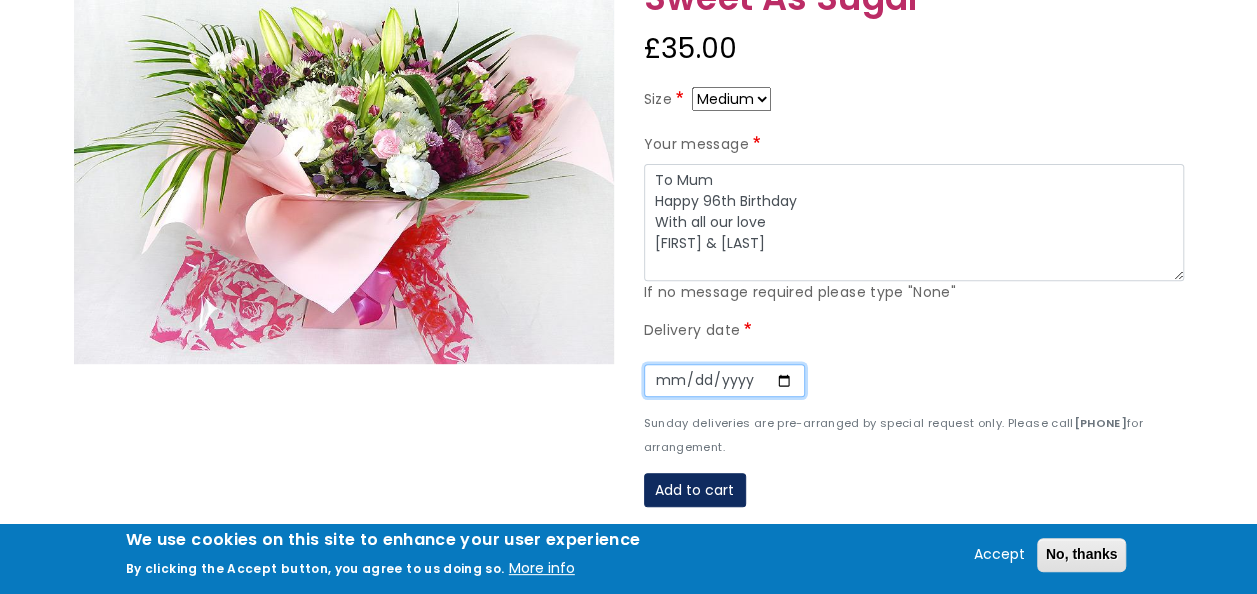 click on "Date" at bounding box center (724, 381) 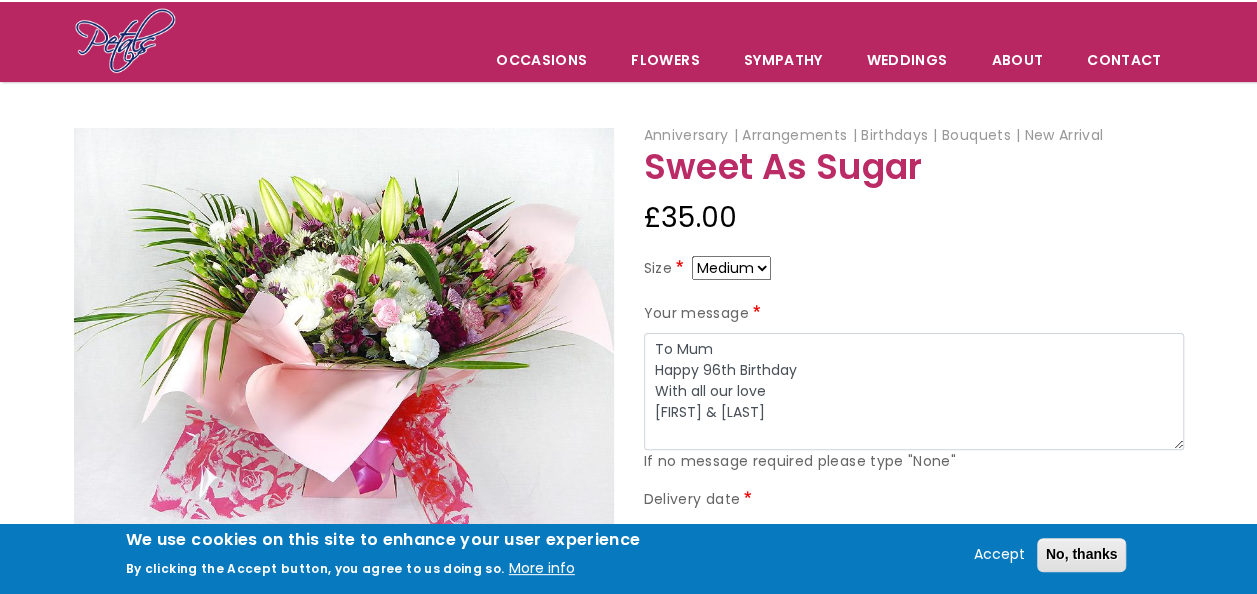 scroll, scrollTop: 100, scrollLeft: 0, axis: vertical 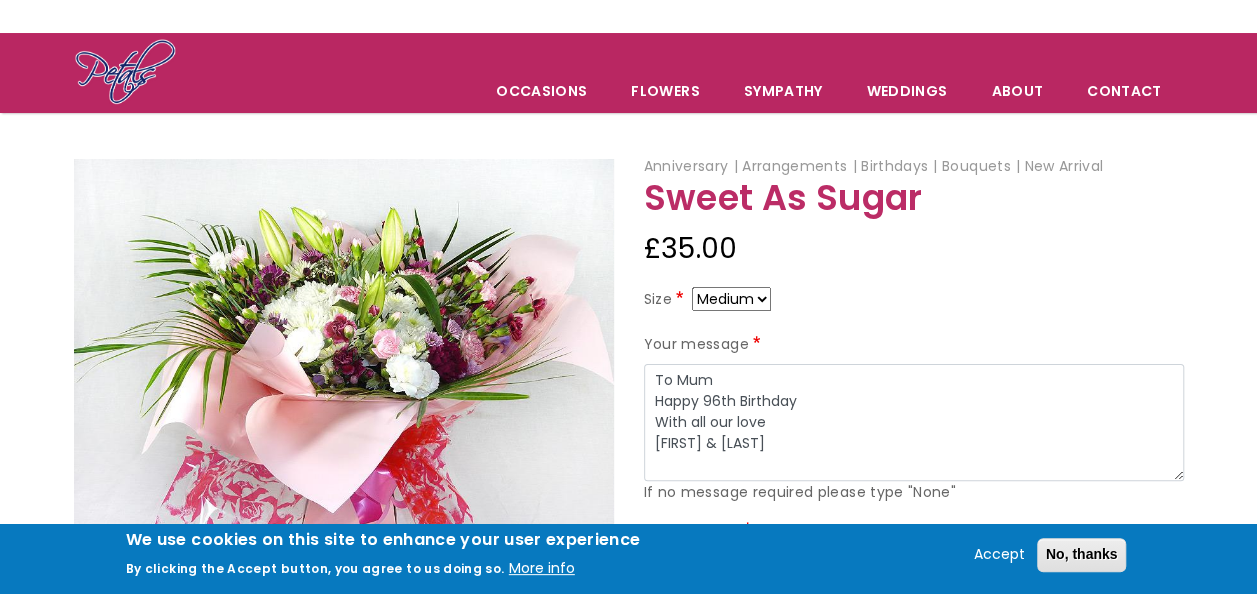 click on "Anniversary
Arrangements
Birthdays
Bouquets
New Arrival
Sweet As Sugar
£35.00
Size
Small Medium Large
Your message
To Mum
Happy 96th Birthday
With all our love
John & Mary
If no message required please type "None"
Delivery date
Date
Sunday deliveries are pre-arranged by special request only. Please call  01752 254411  for arrangement.
Add to cart
Submit a Review
Overall Rating" at bounding box center (628, 558) 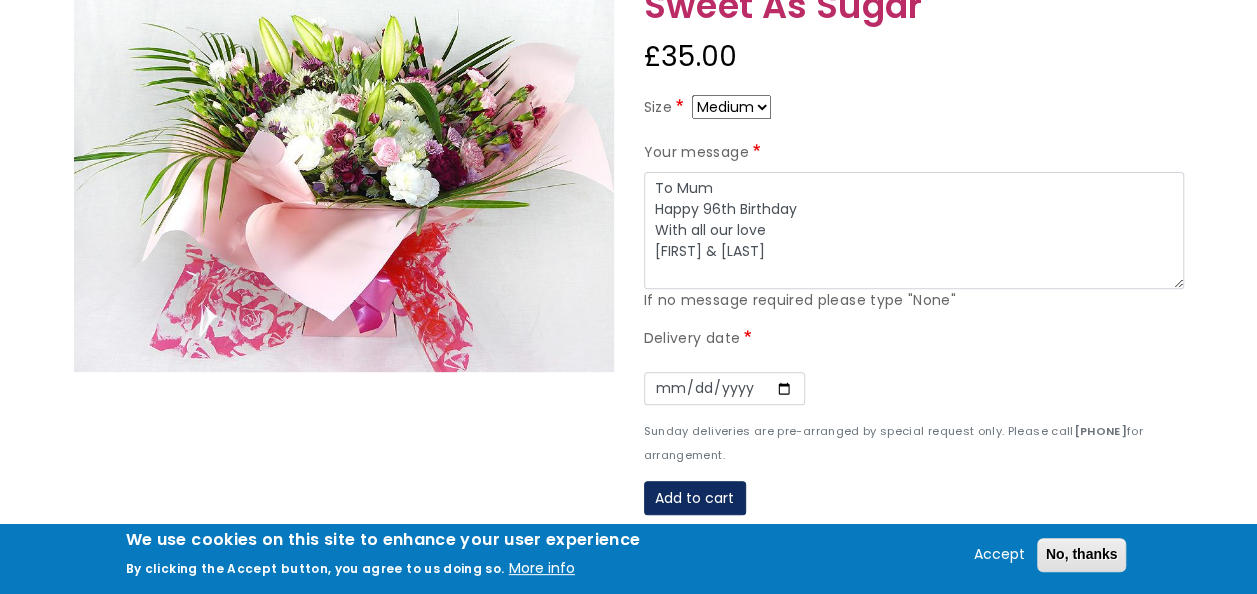 scroll, scrollTop: 300, scrollLeft: 0, axis: vertical 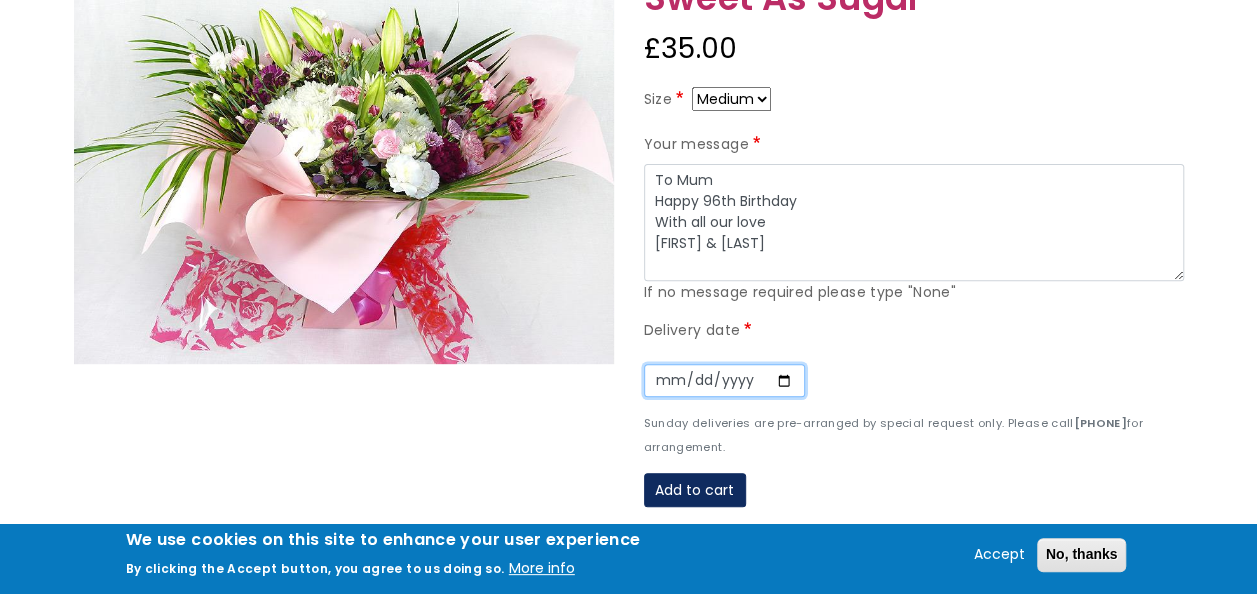 click on "Date" at bounding box center (724, 381) 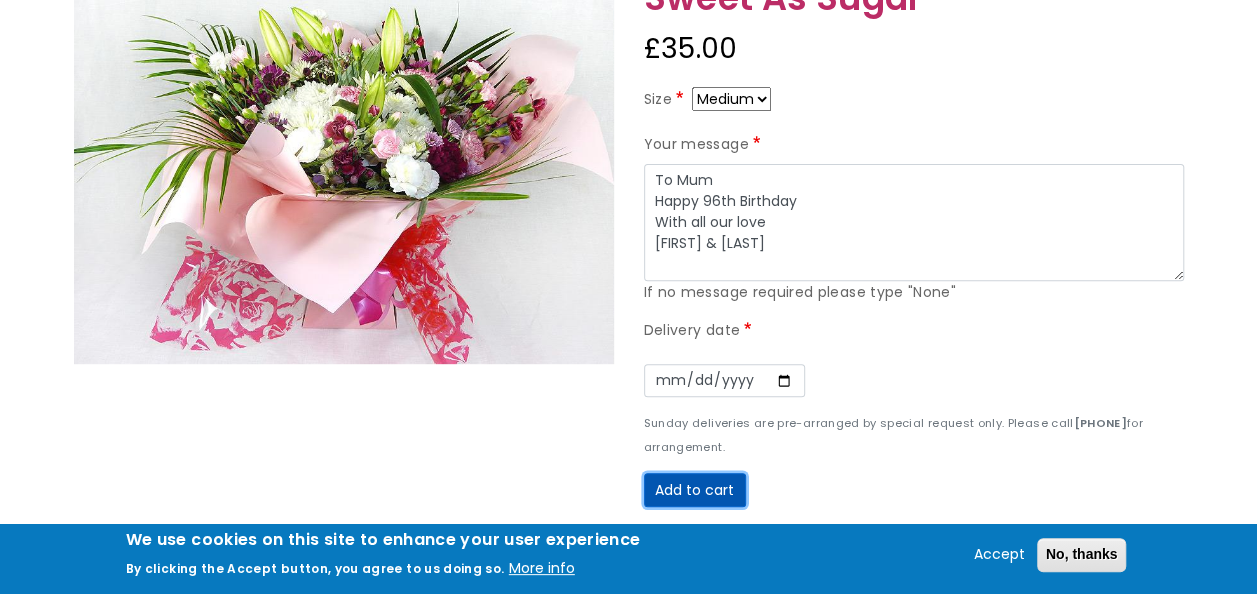 click on "Add to cart" at bounding box center [695, 490] 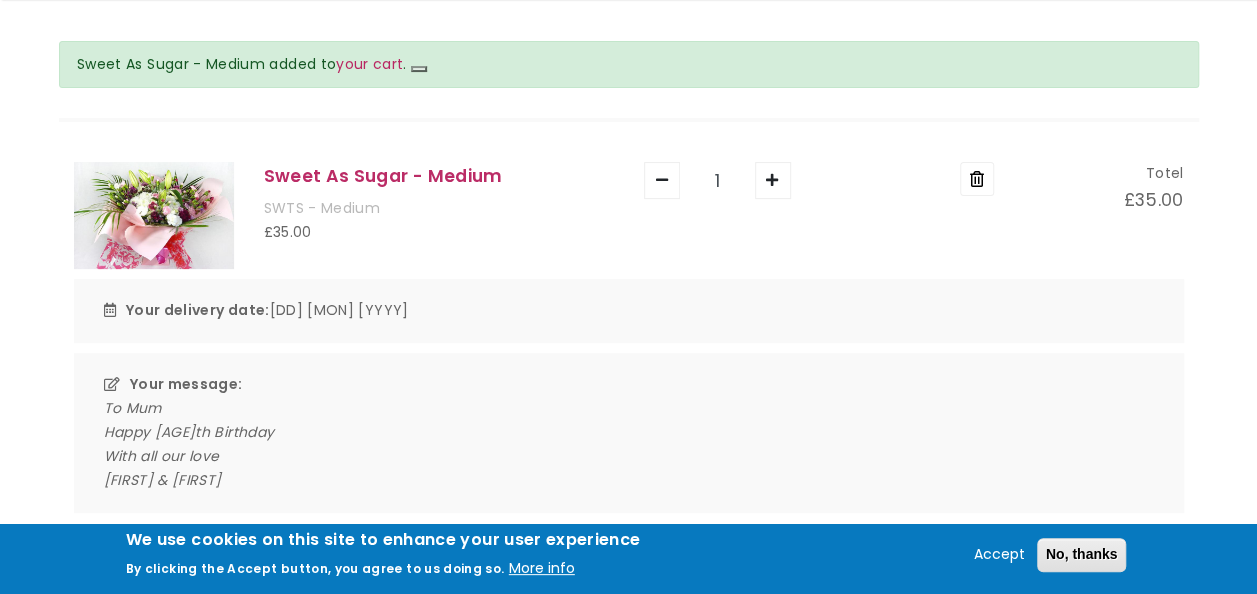 scroll, scrollTop: 500, scrollLeft: 0, axis: vertical 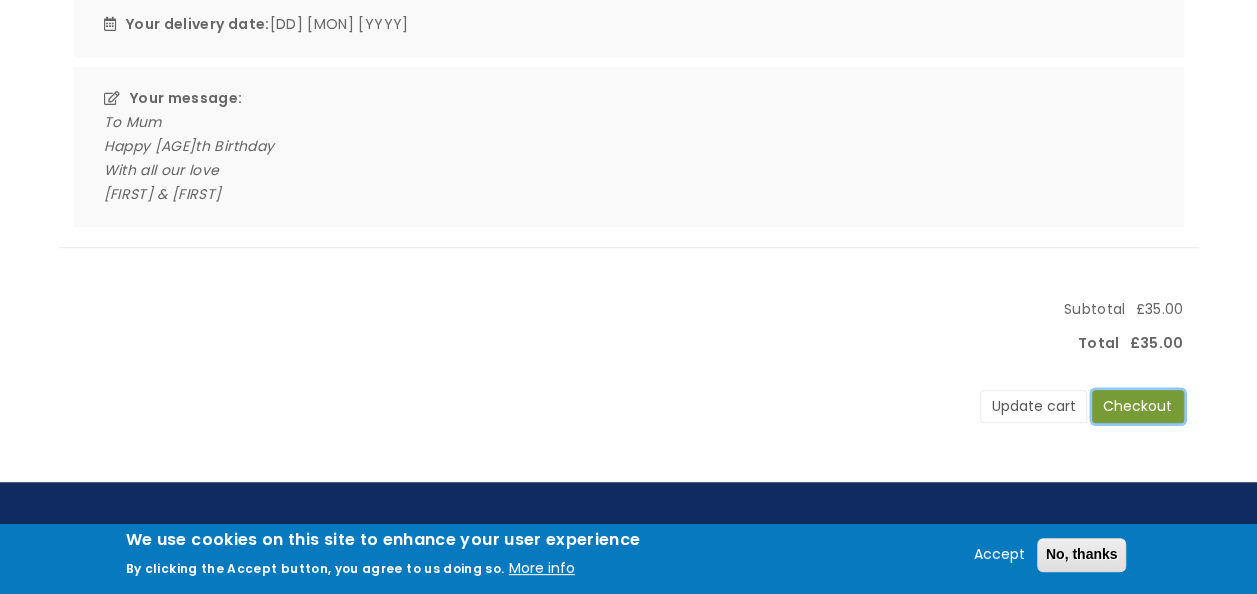 click on "Checkout" at bounding box center [1138, 407] 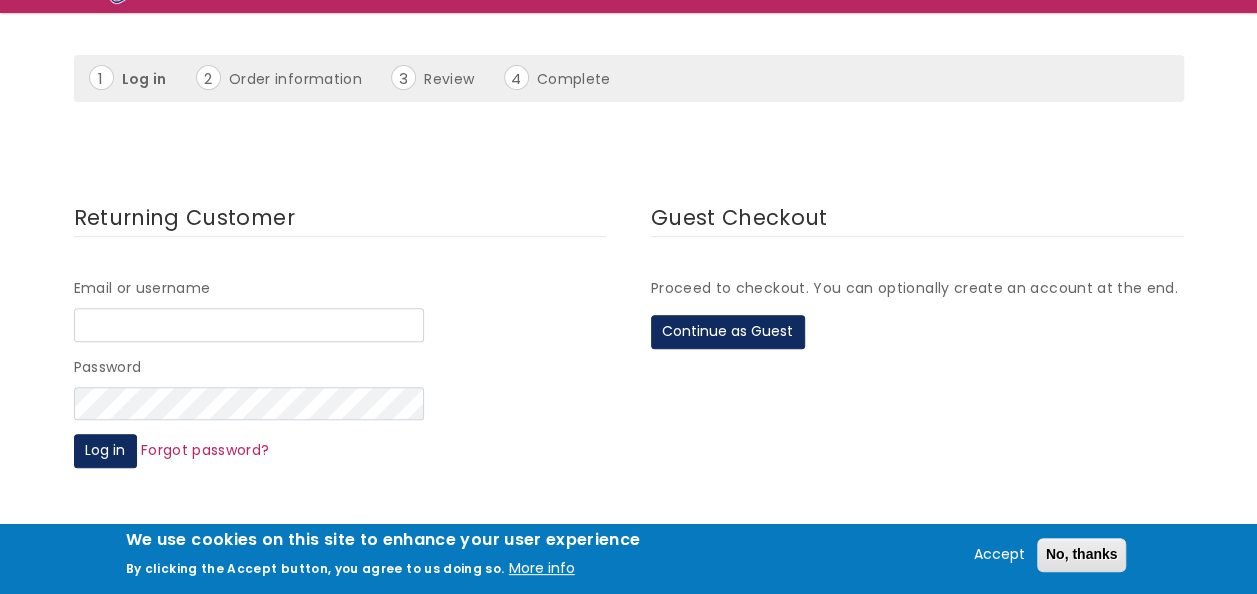 scroll, scrollTop: 300, scrollLeft: 0, axis: vertical 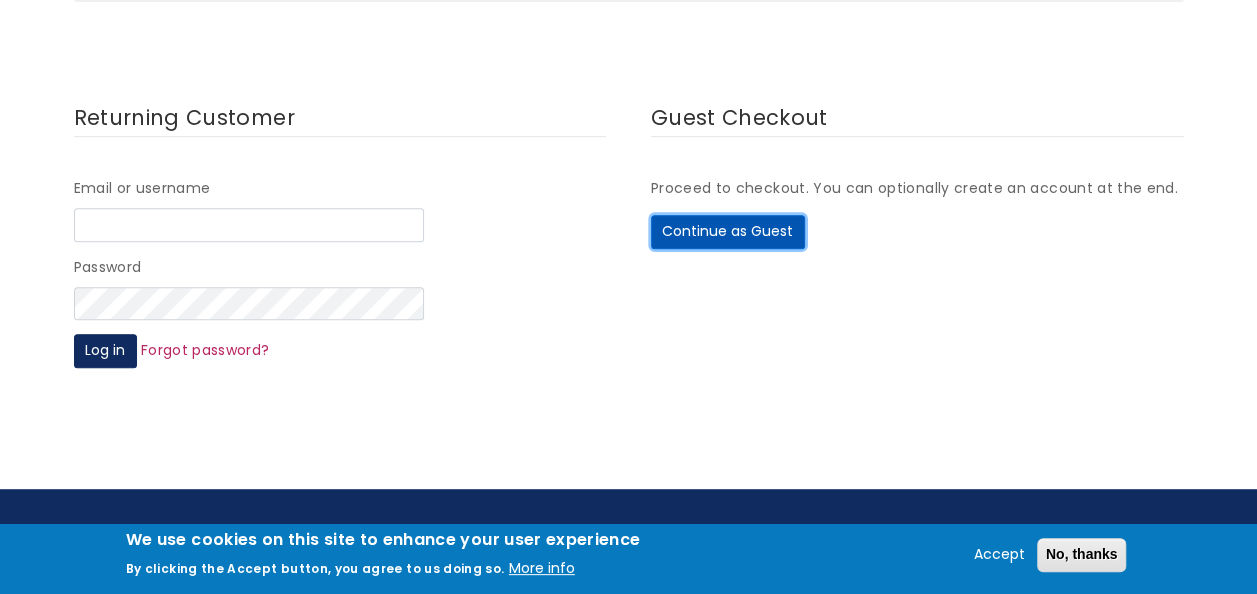 click on "Continue as Guest" at bounding box center [728, 232] 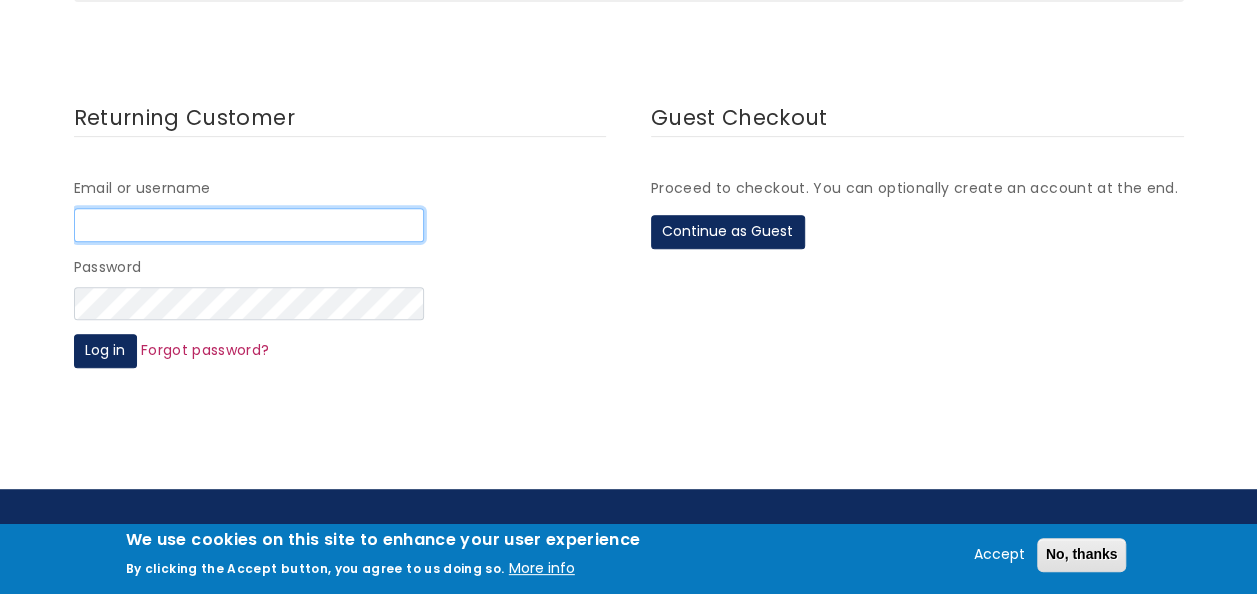click on "Email or username" at bounding box center [249, 225] 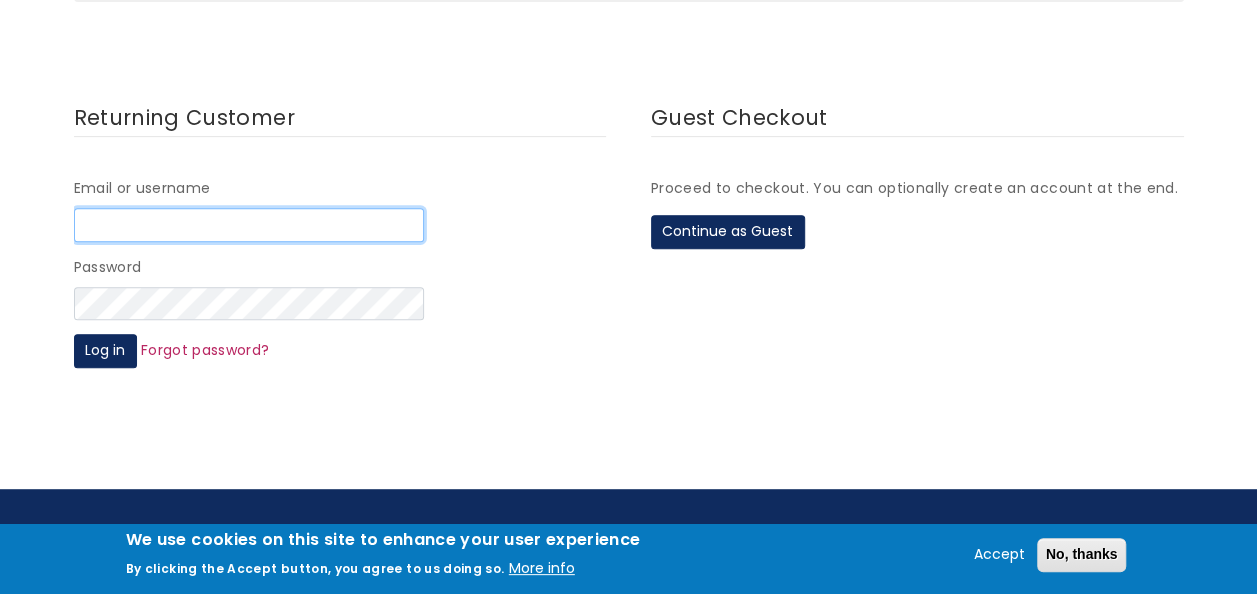 type on "jdivall@sky.com" 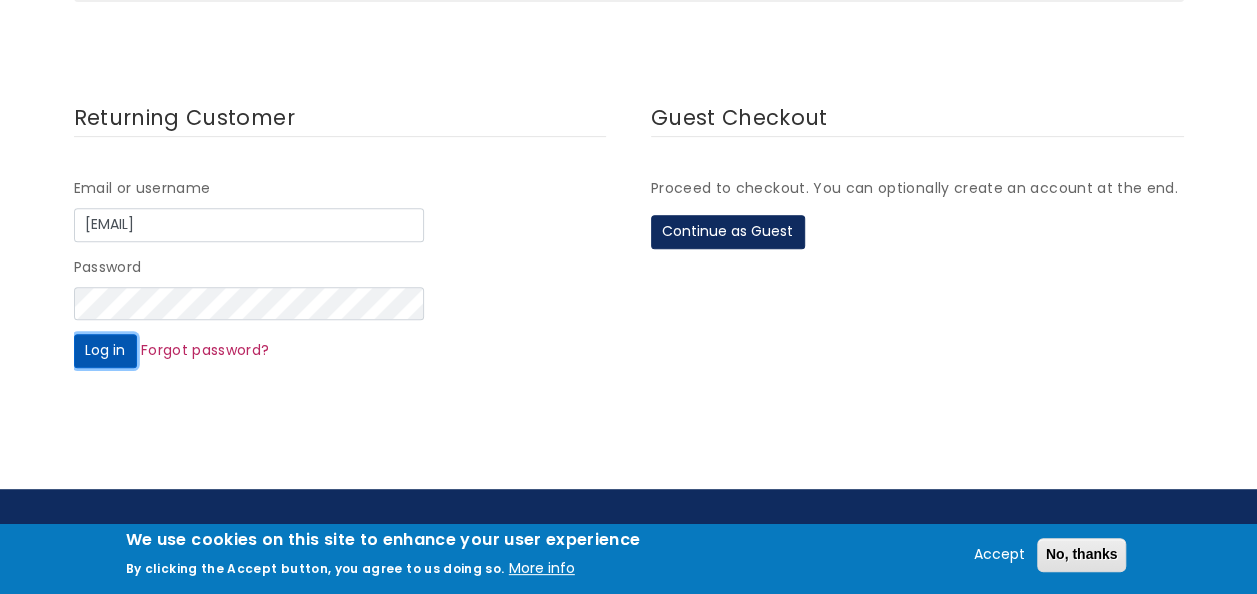 click on "Log in" at bounding box center (105, 351) 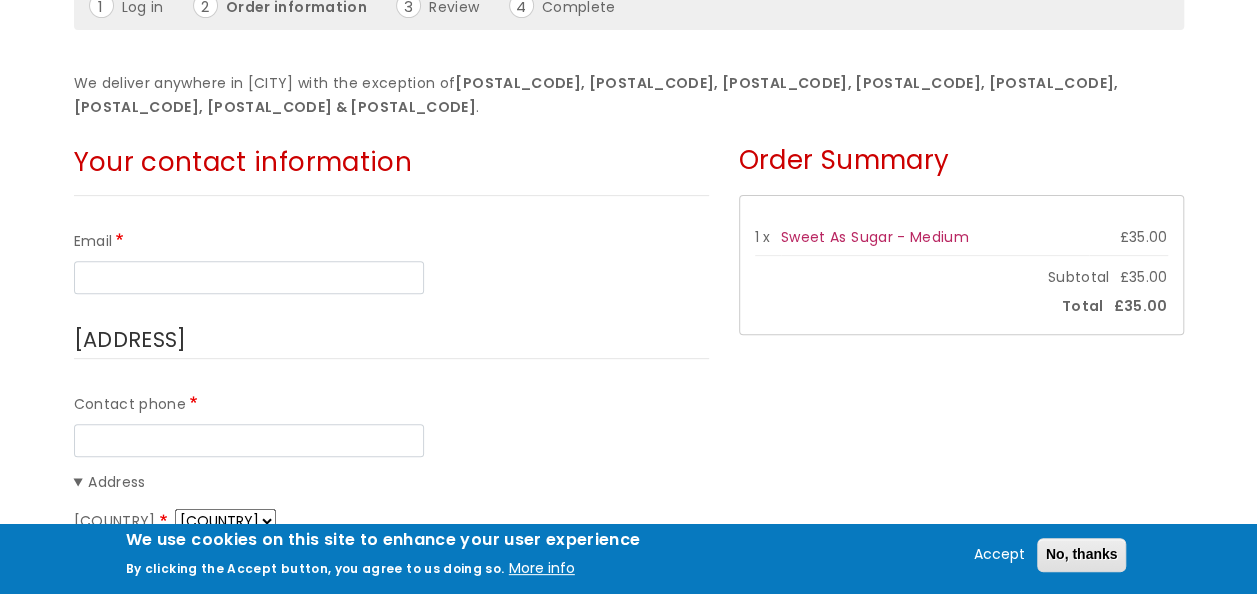 scroll, scrollTop: 300, scrollLeft: 0, axis: vertical 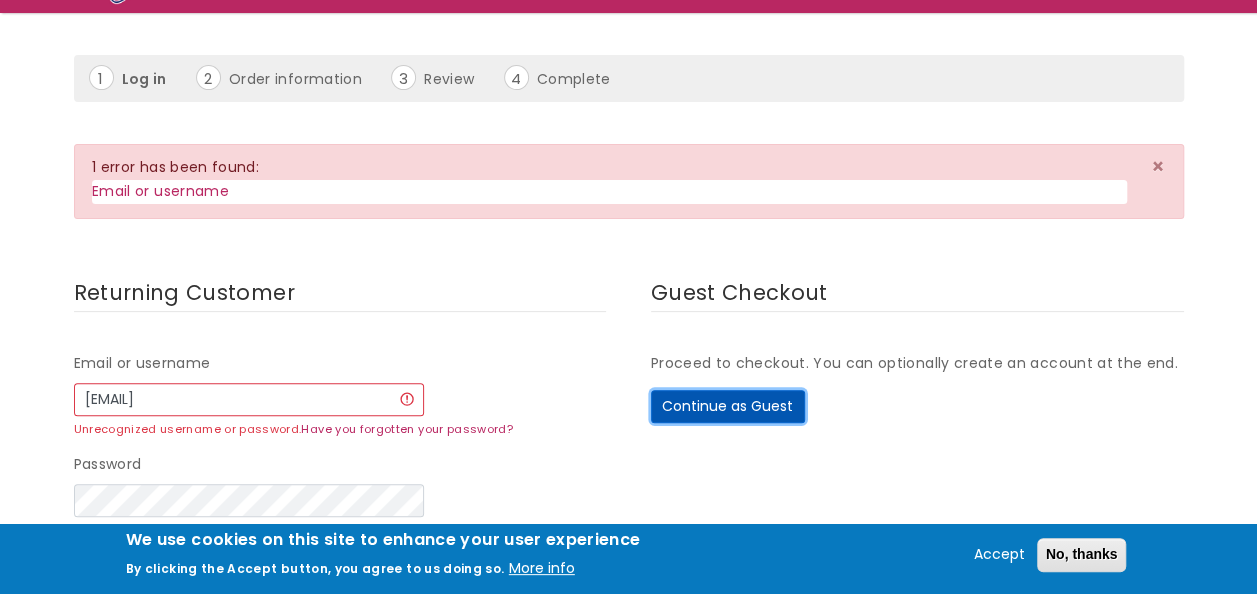 click on "Continue as Guest" at bounding box center (728, 407) 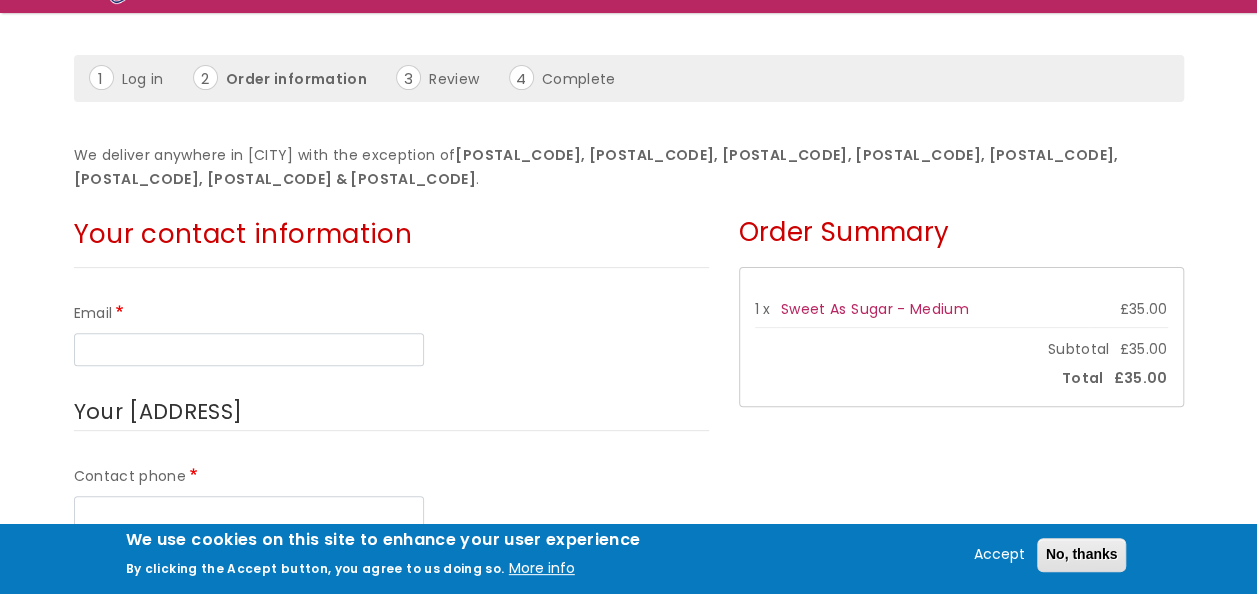 scroll, scrollTop: 300, scrollLeft: 0, axis: vertical 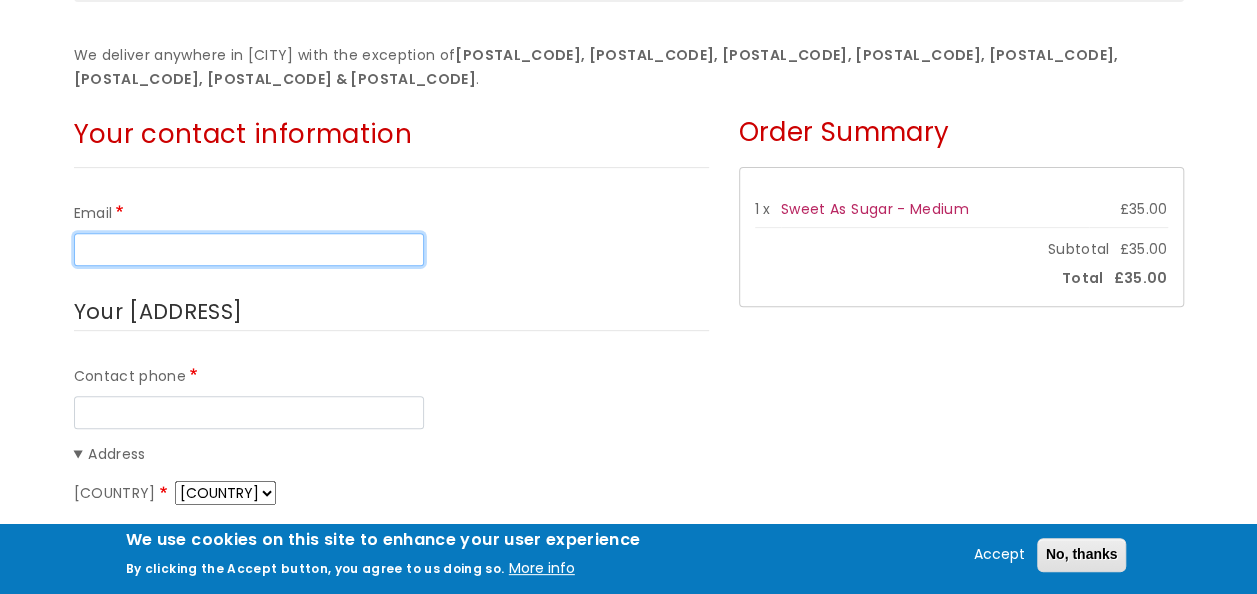 click on "Email" at bounding box center (249, 250) 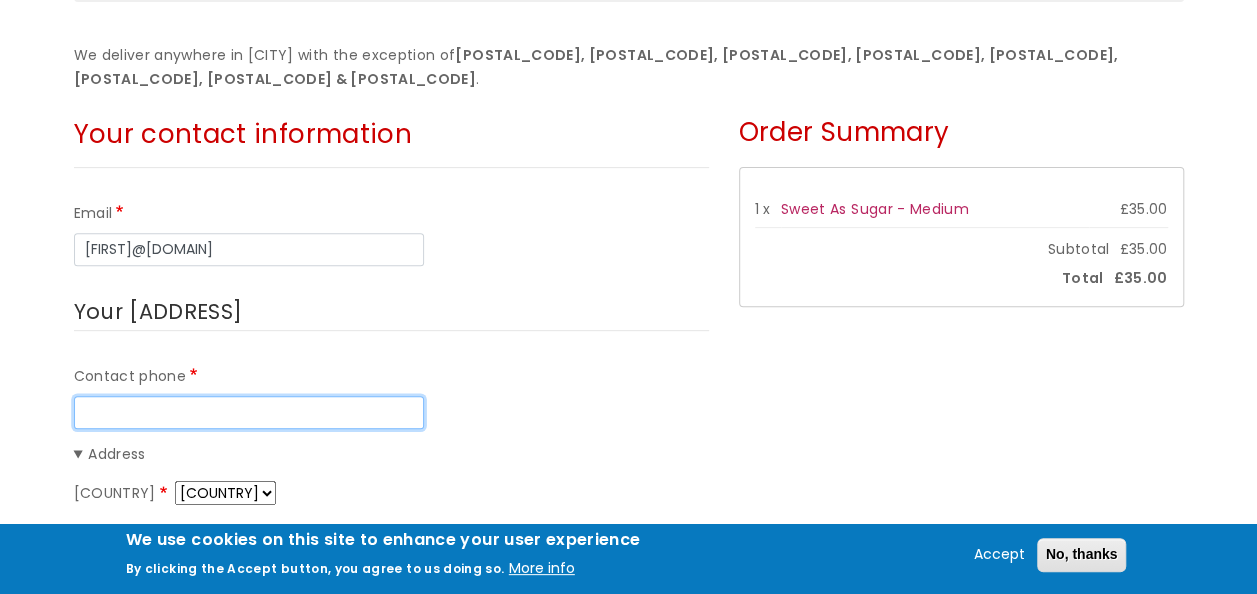 type on "[PHONE]" 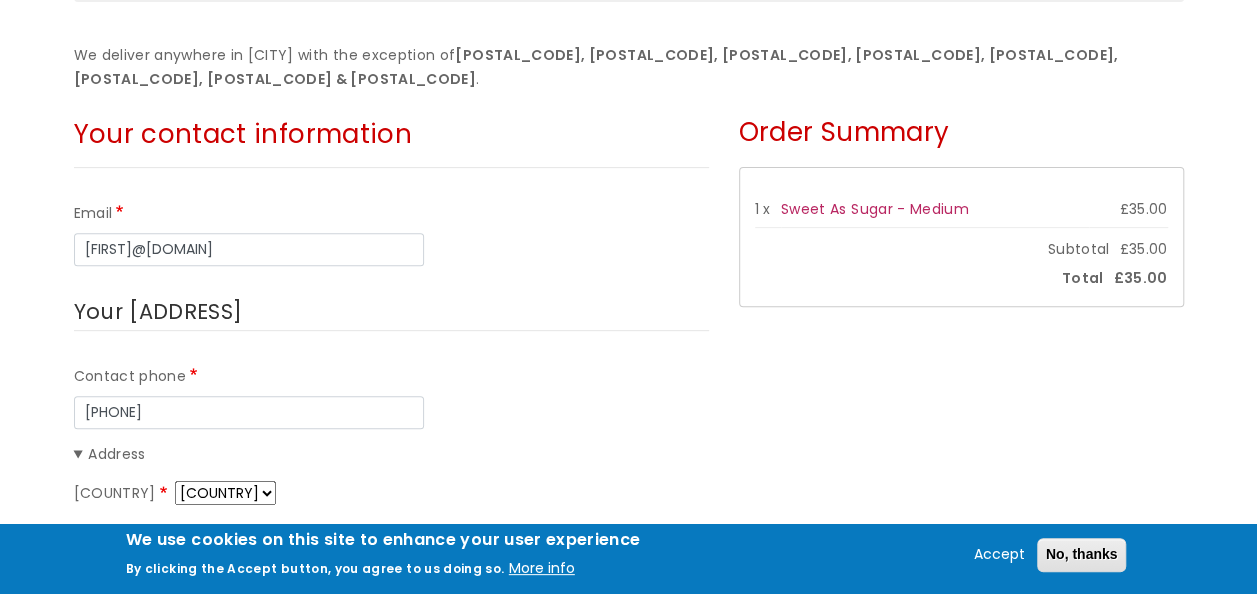 type on "[FIRST]" 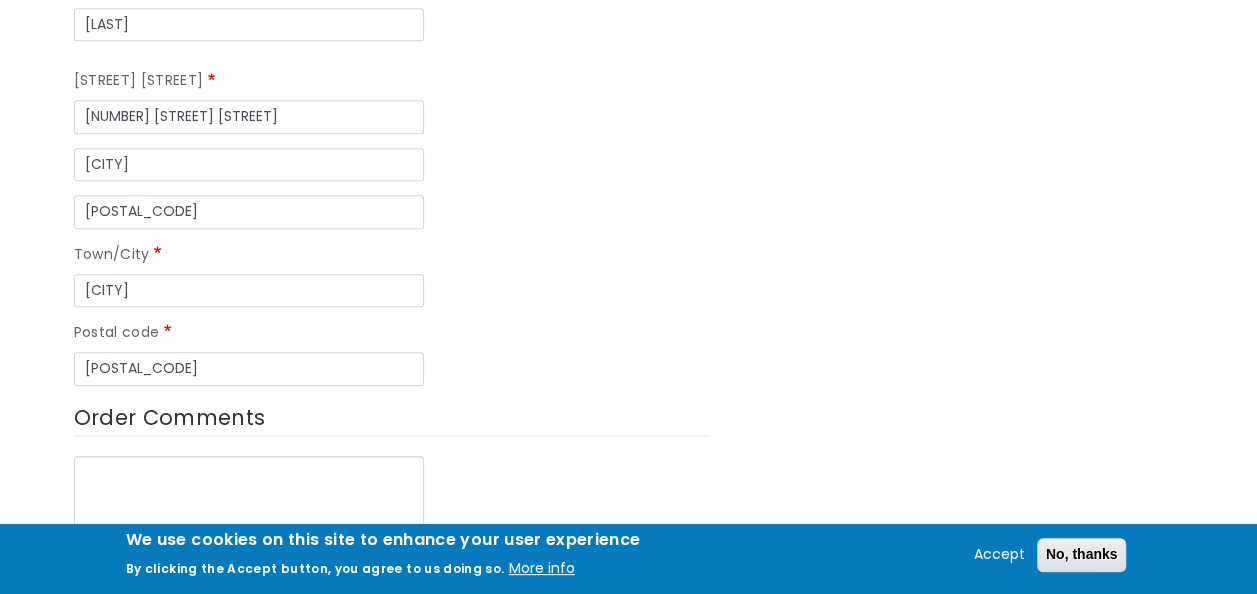scroll, scrollTop: 1000, scrollLeft: 0, axis: vertical 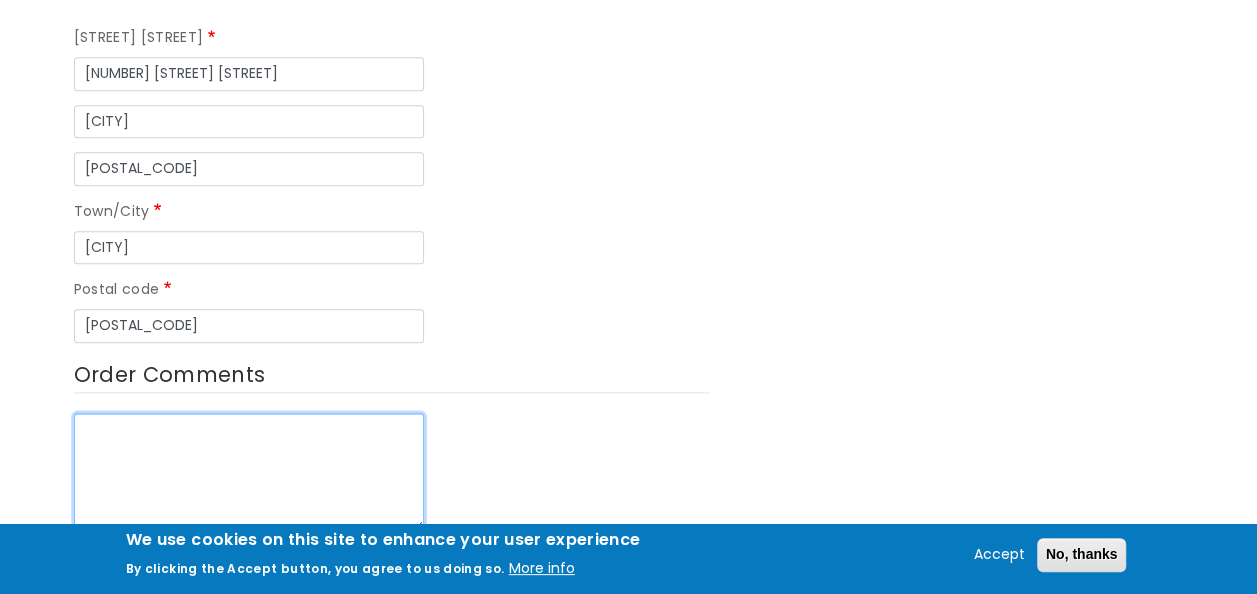 click on "Order Comments" at bounding box center (249, 472) 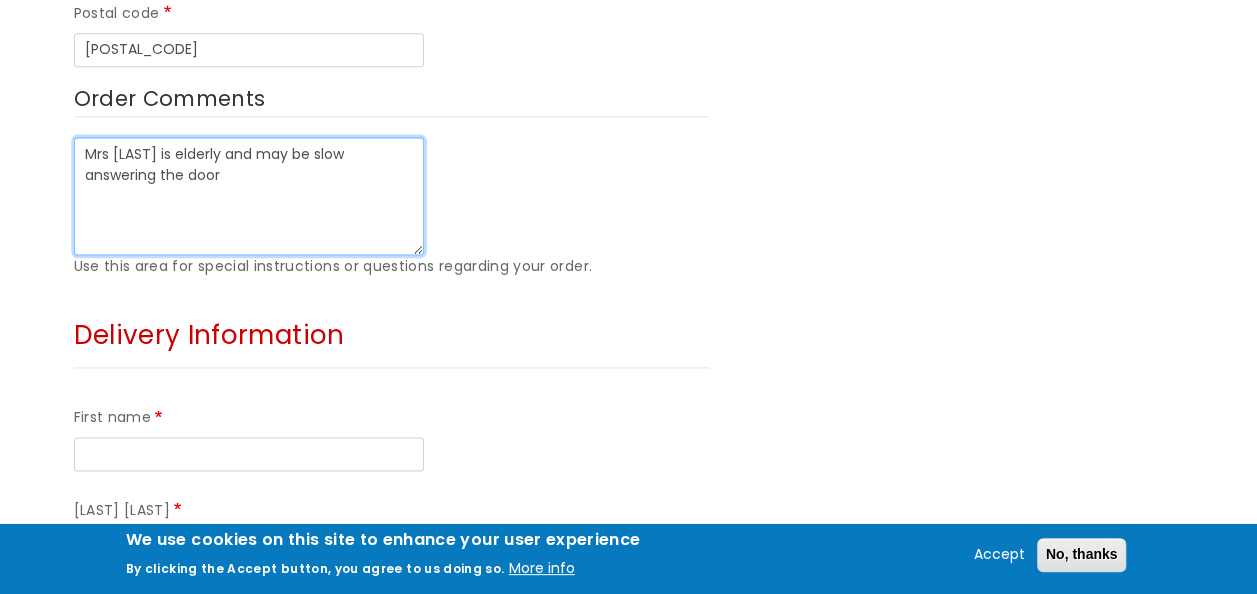 scroll, scrollTop: 1400, scrollLeft: 0, axis: vertical 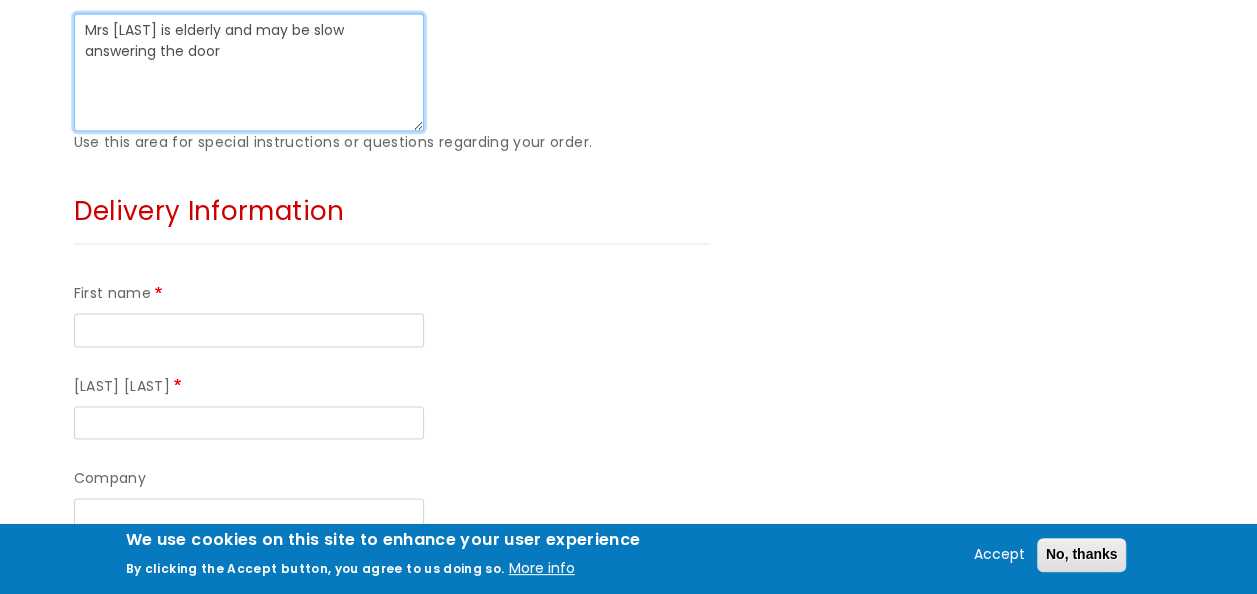 type on "Mrs Divall is elderly and may be slow answering the door" 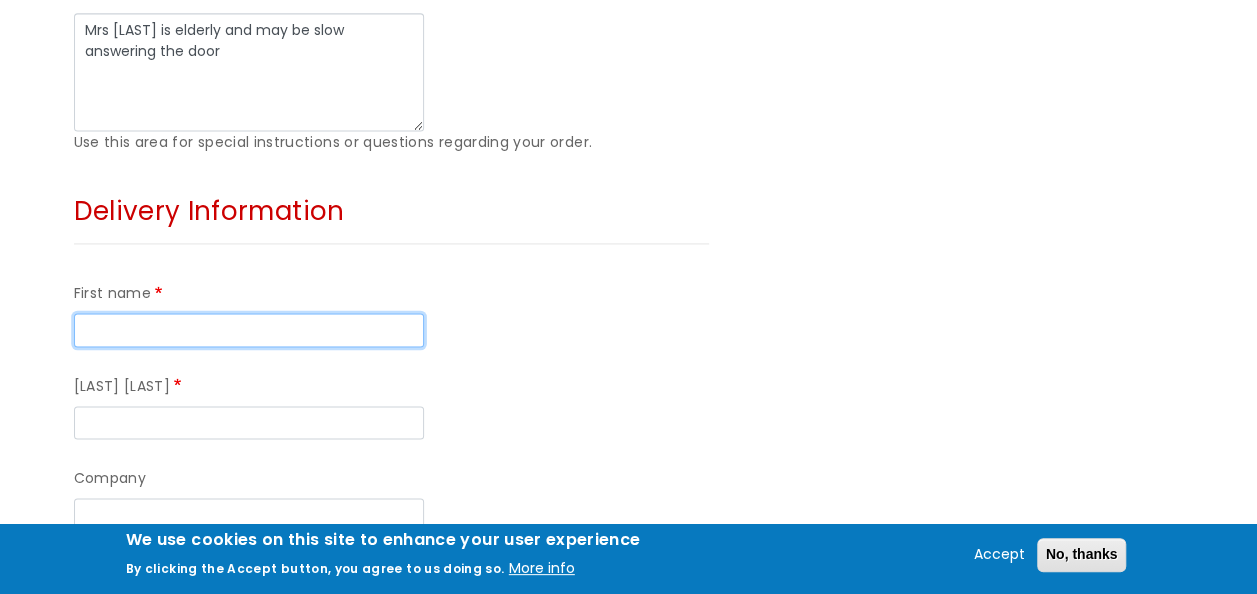 click on "First name" at bounding box center (249, 330) 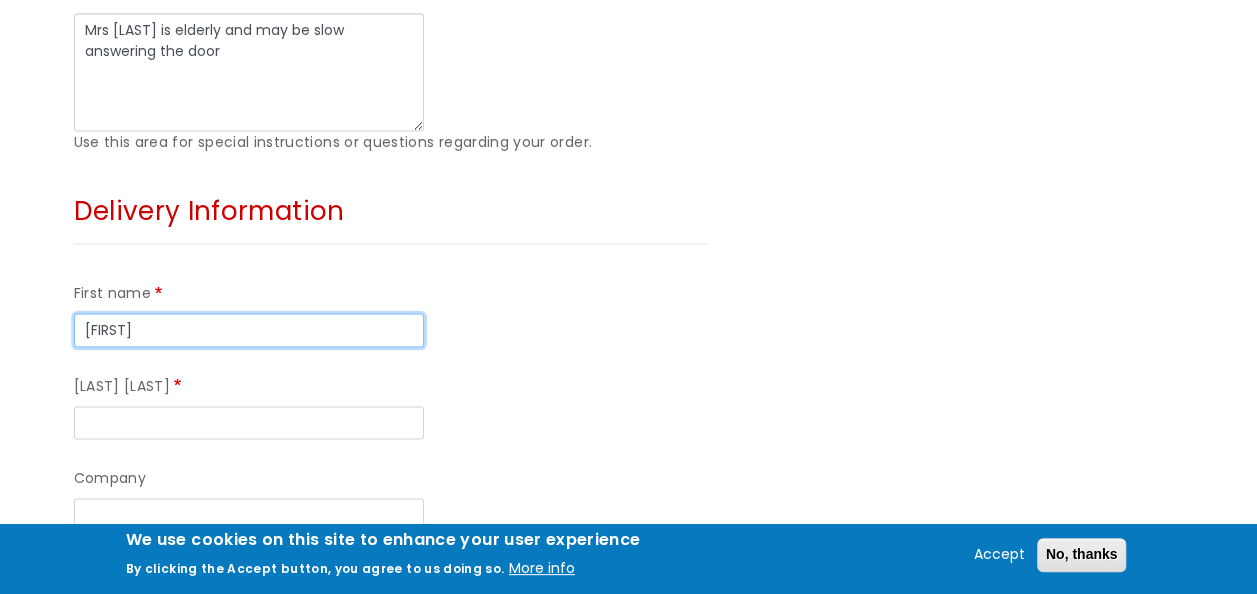 type on "Edith" 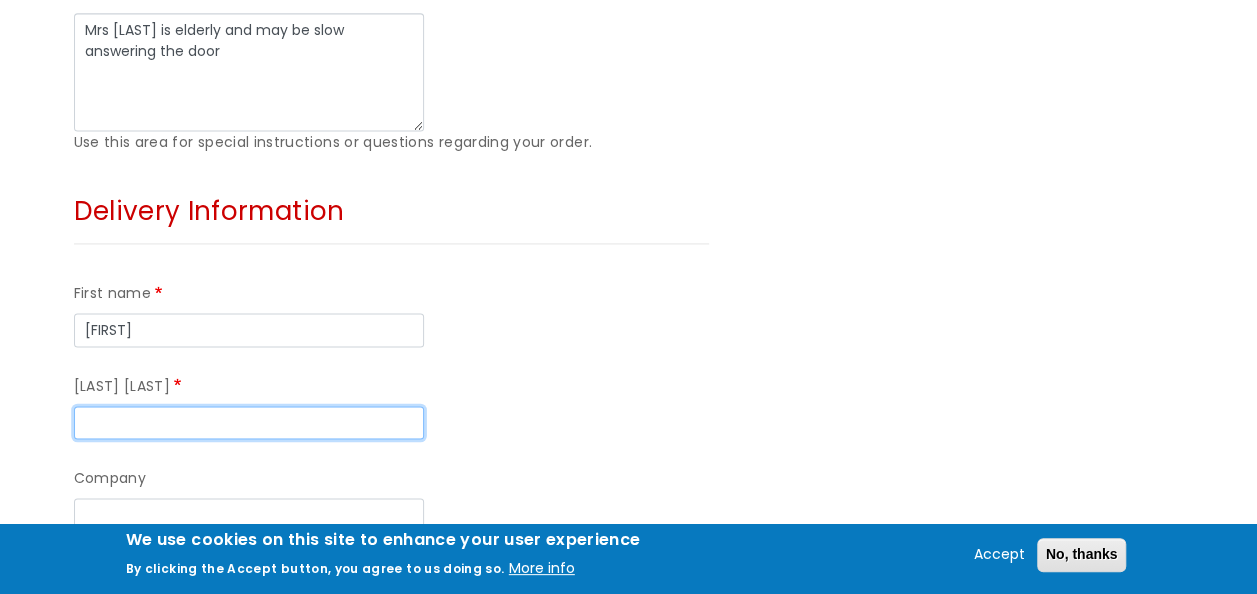 click on "Last name" at bounding box center (249, 423) 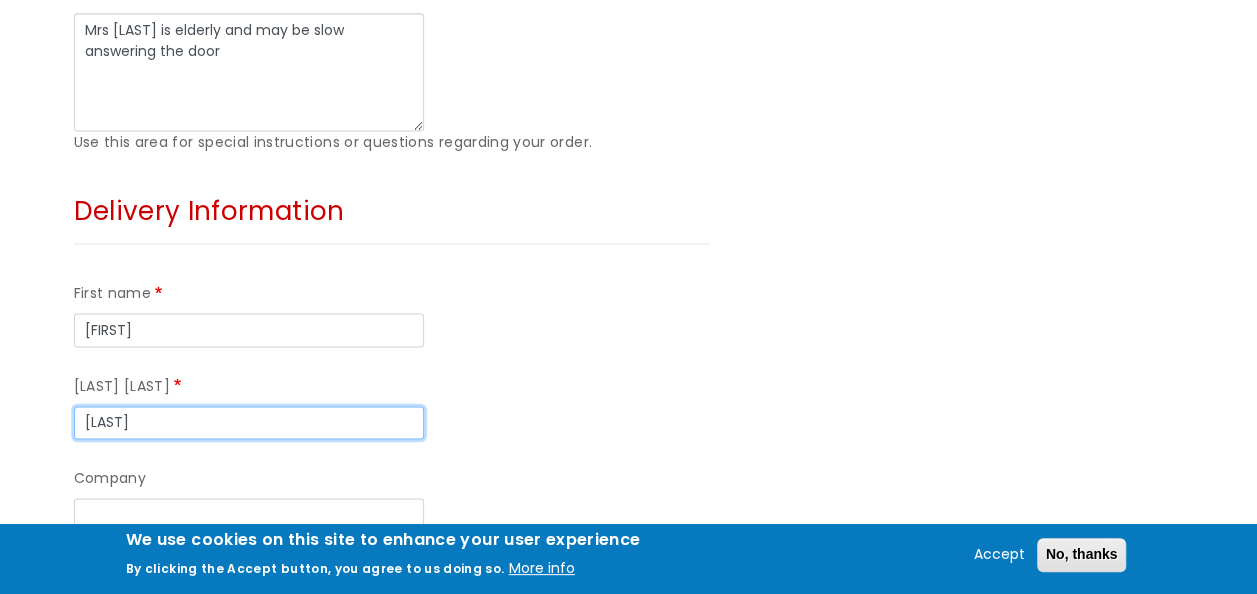 type on "Divall" 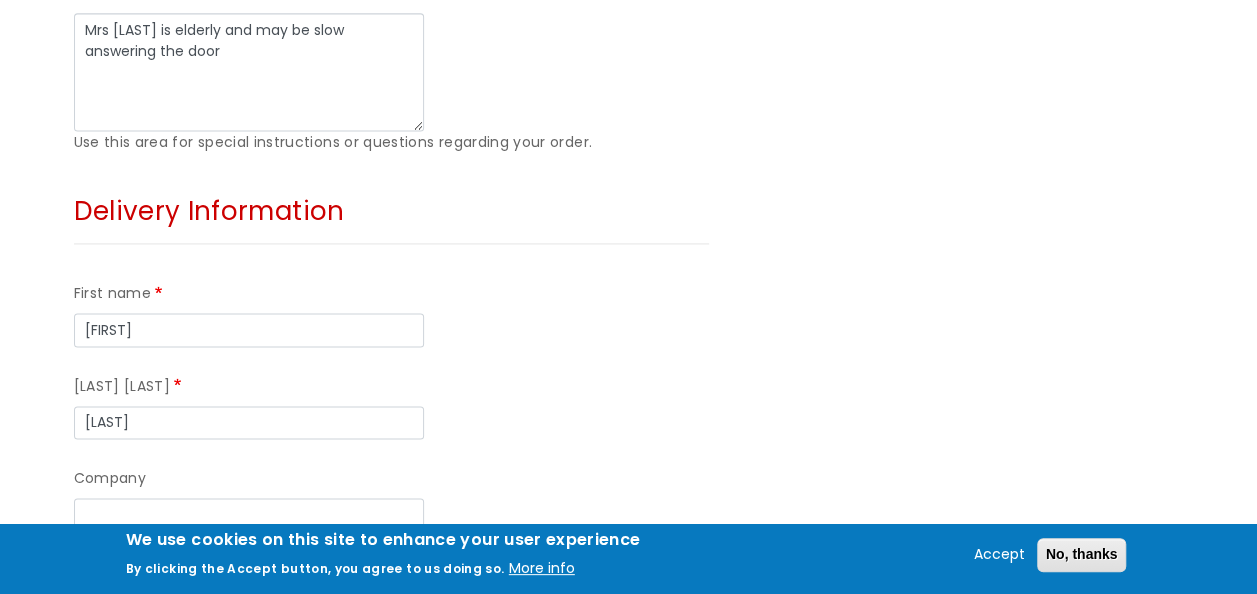 click on "Street address" at bounding box center [249, 594] 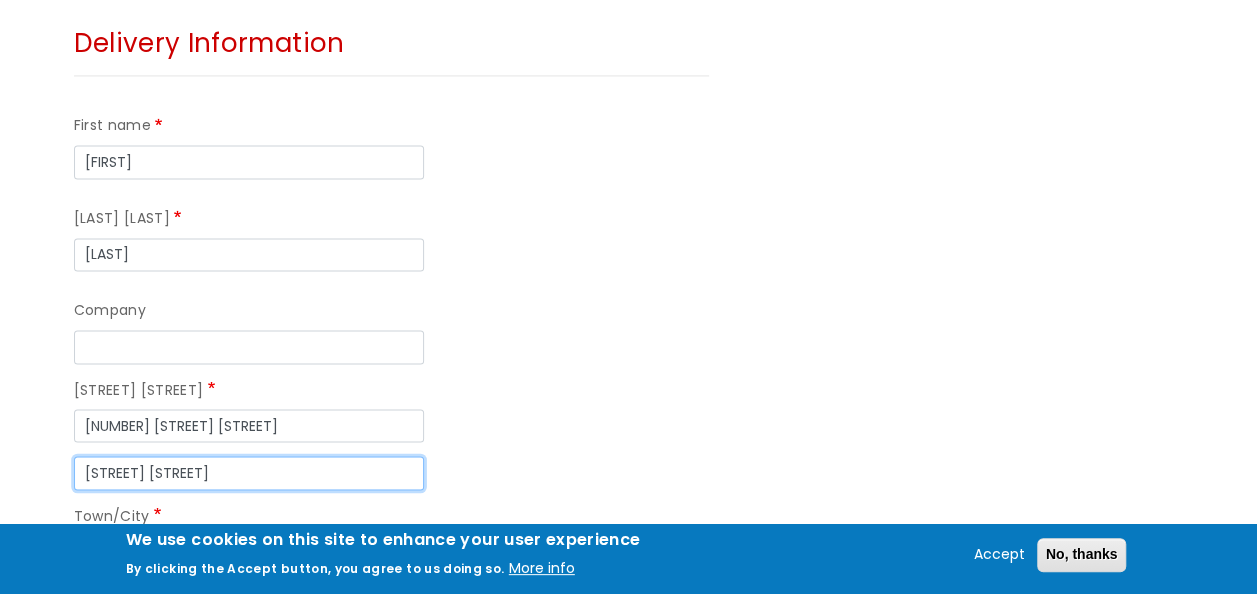 scroll, scrollTop: 1600, scrollLeft: 0, axis: vertical 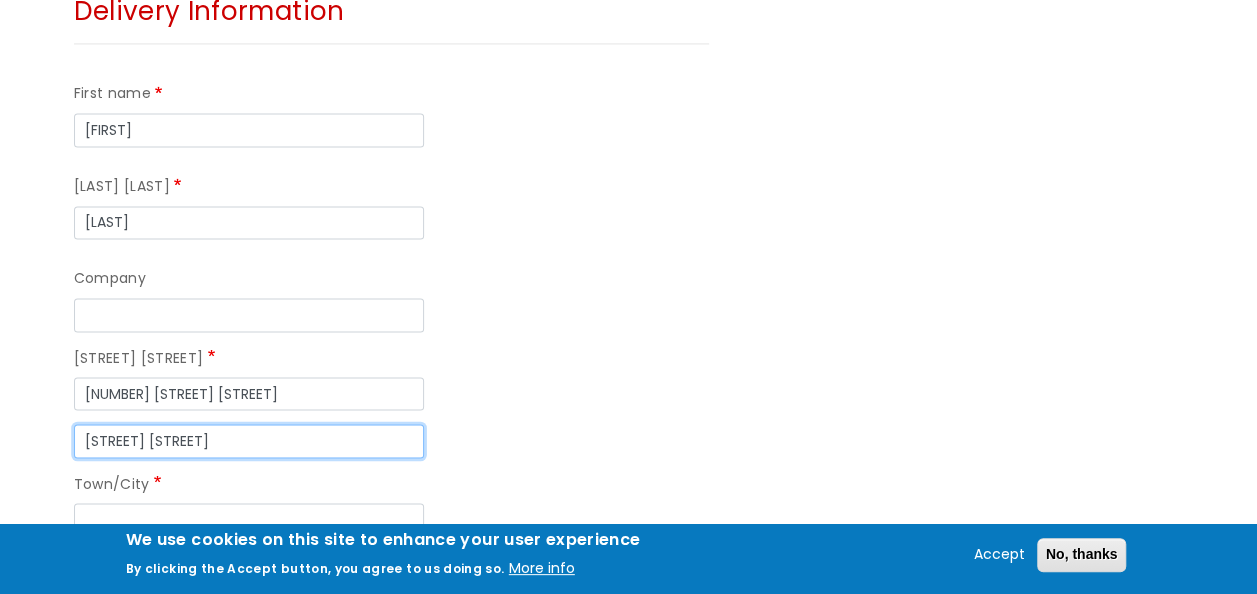 type on "Beacon Park" 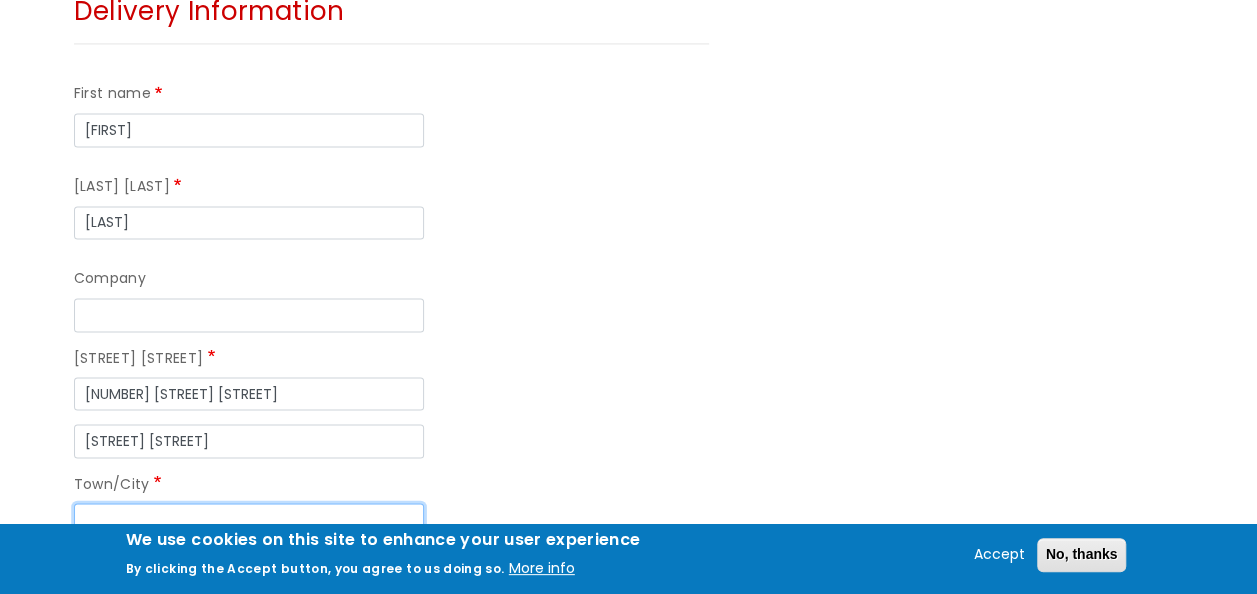 click on "Town/City" at bounding box center (249, 520) 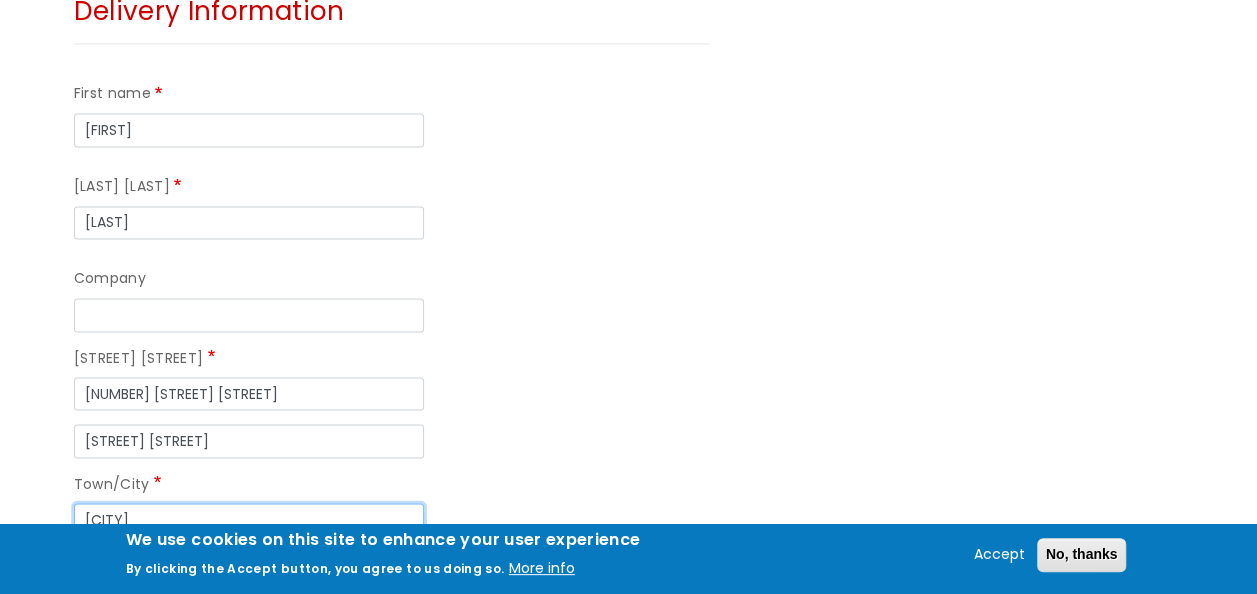 type on "Plymouth" 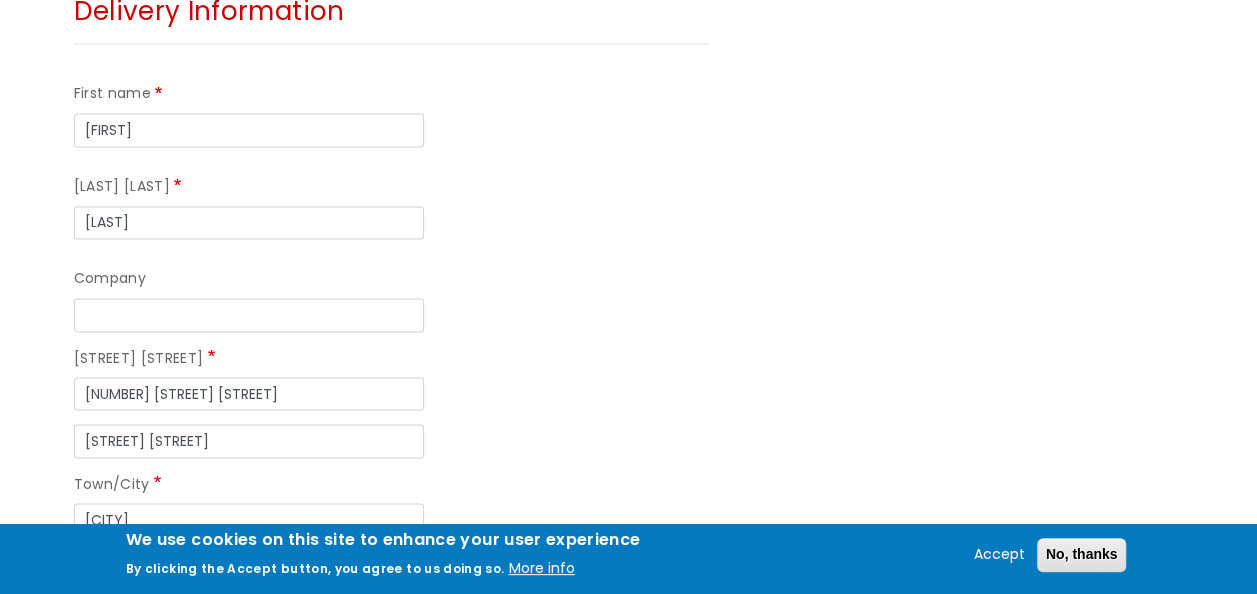 click on "Postal code" at bounding box center [264, 613] 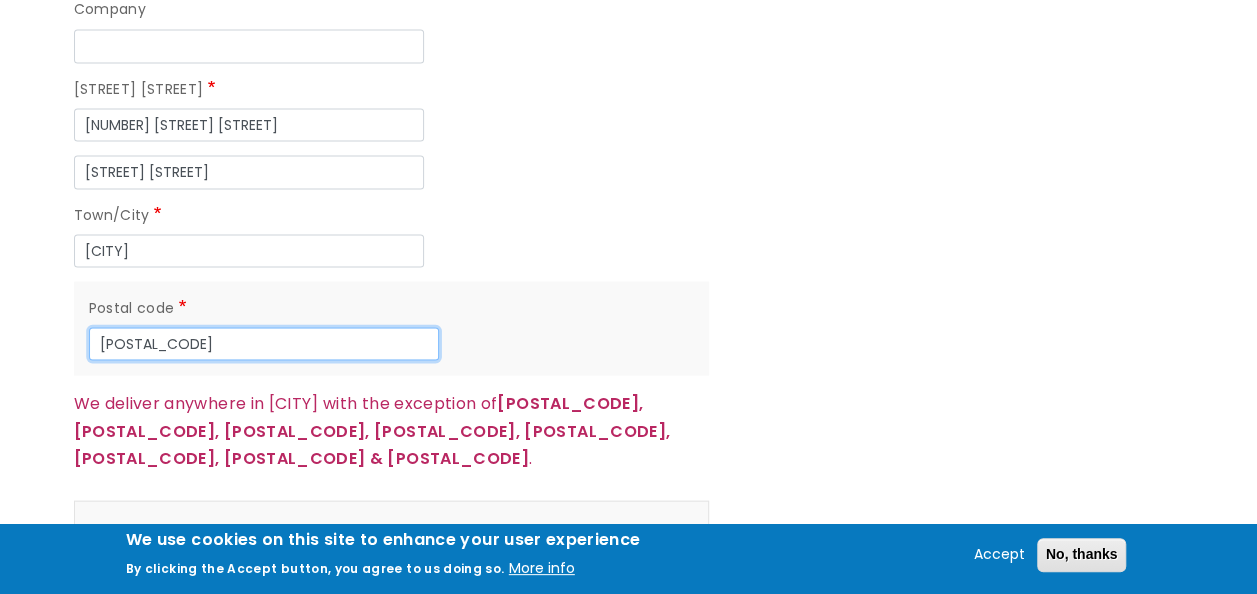 scroll, scrollTop: 1900, scrollLeft: 0, axis: vertical 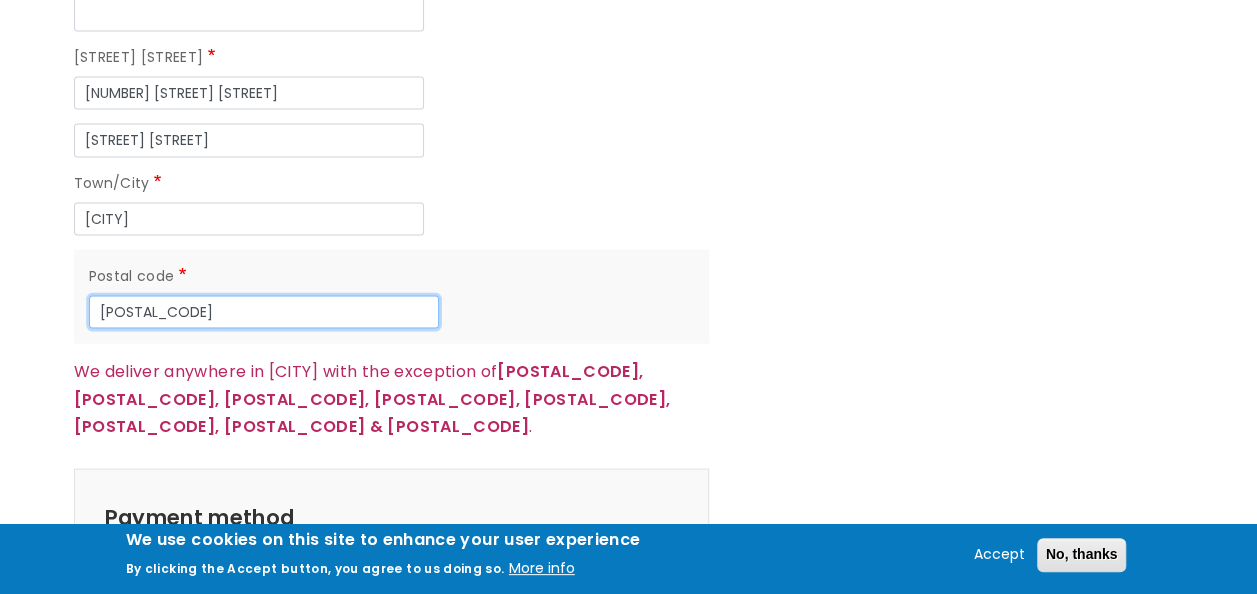type on "PL23LB" 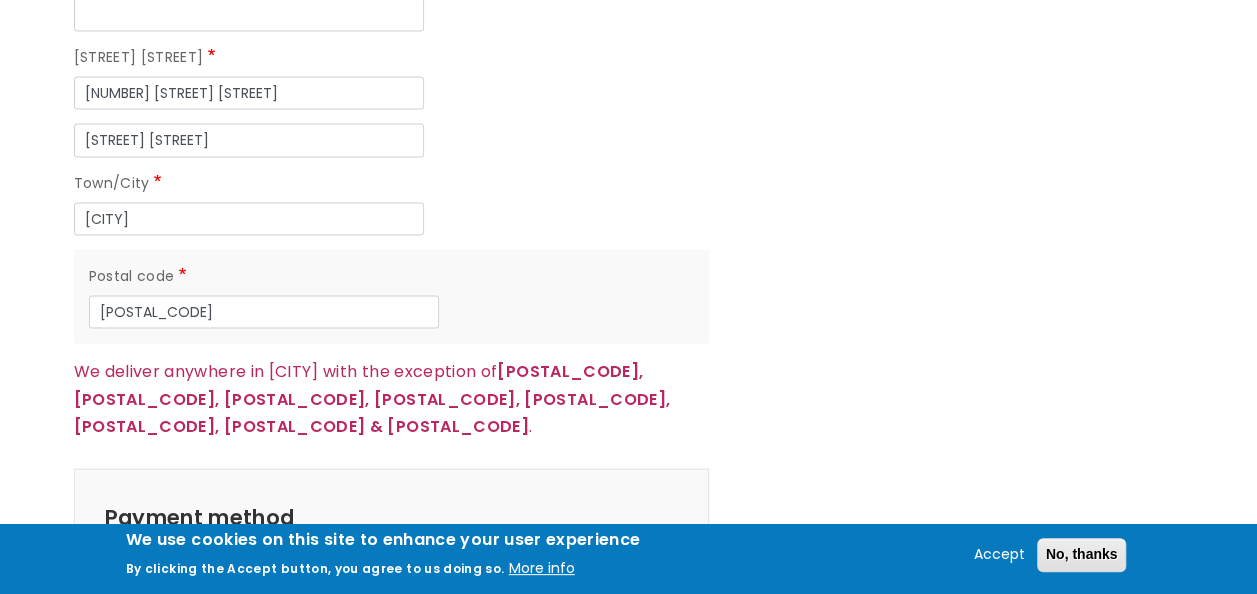 click on "Credit/Debit Card" at bounding box center (111, 591) 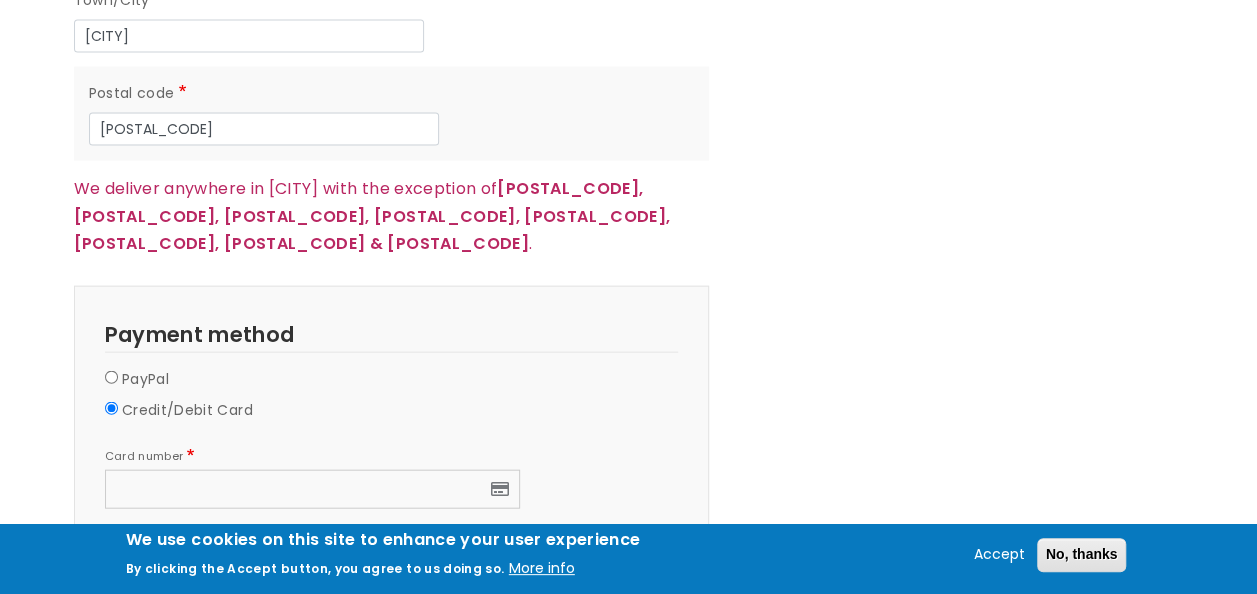 scroll, scrollTop: 2100, scrollLeft: 0, axis: vertical 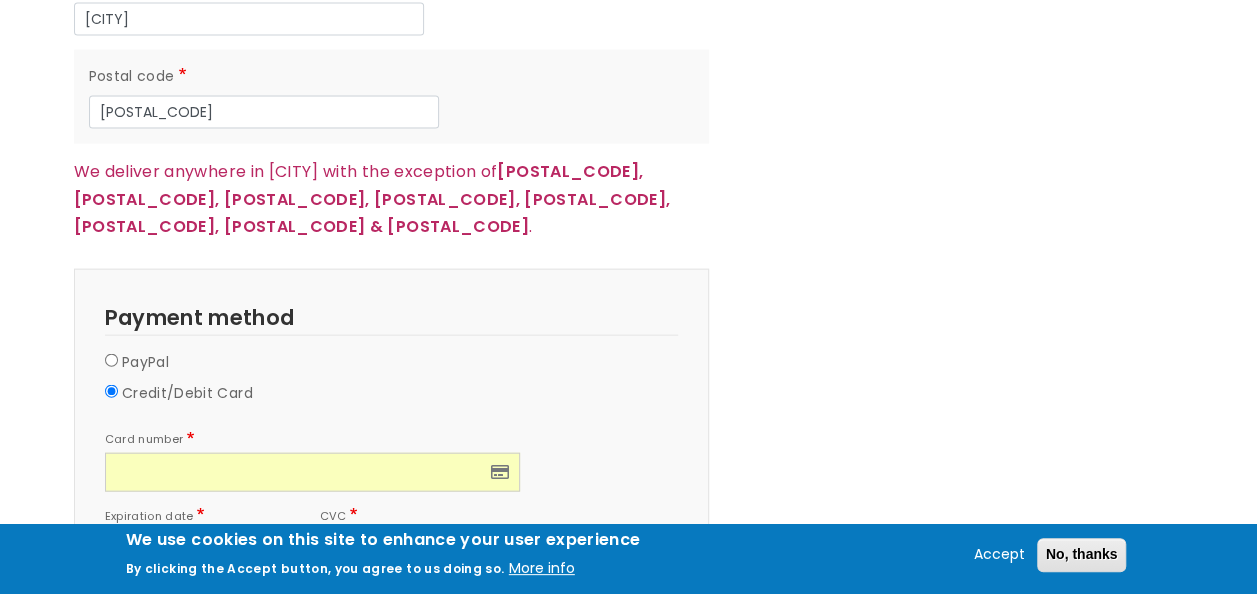 click on "Continue to review" at bounding box center (152, 647) 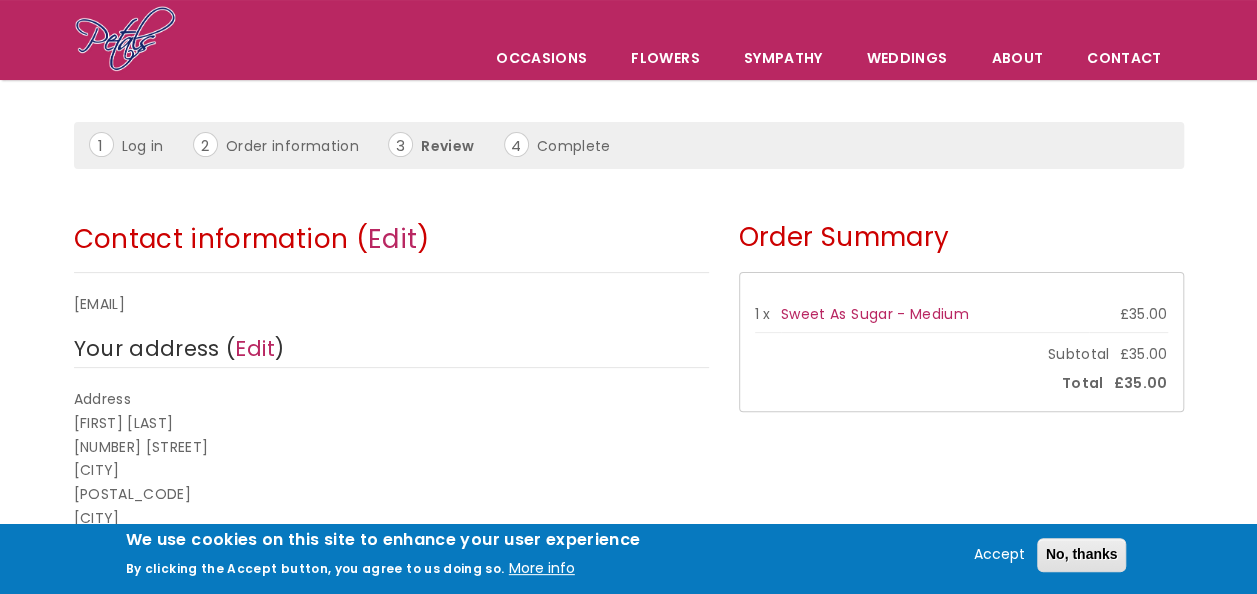 scroll, scrollTop: 200, scrollLeft: 0, axis: vertical 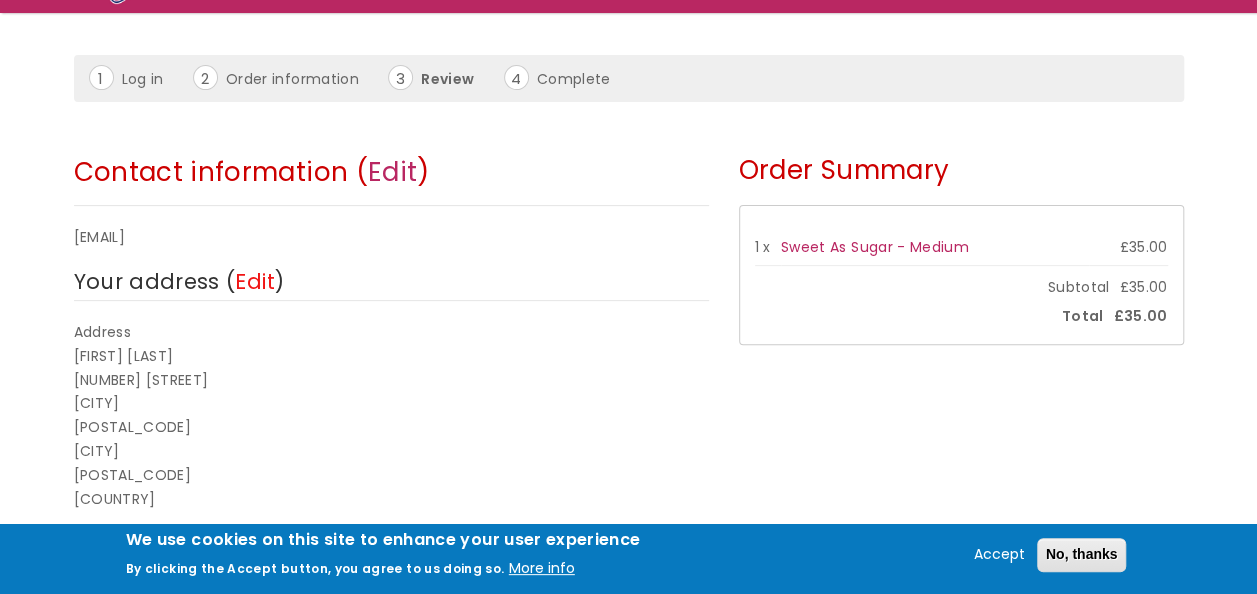 click on "Edit" at bounding box center [254, 281] 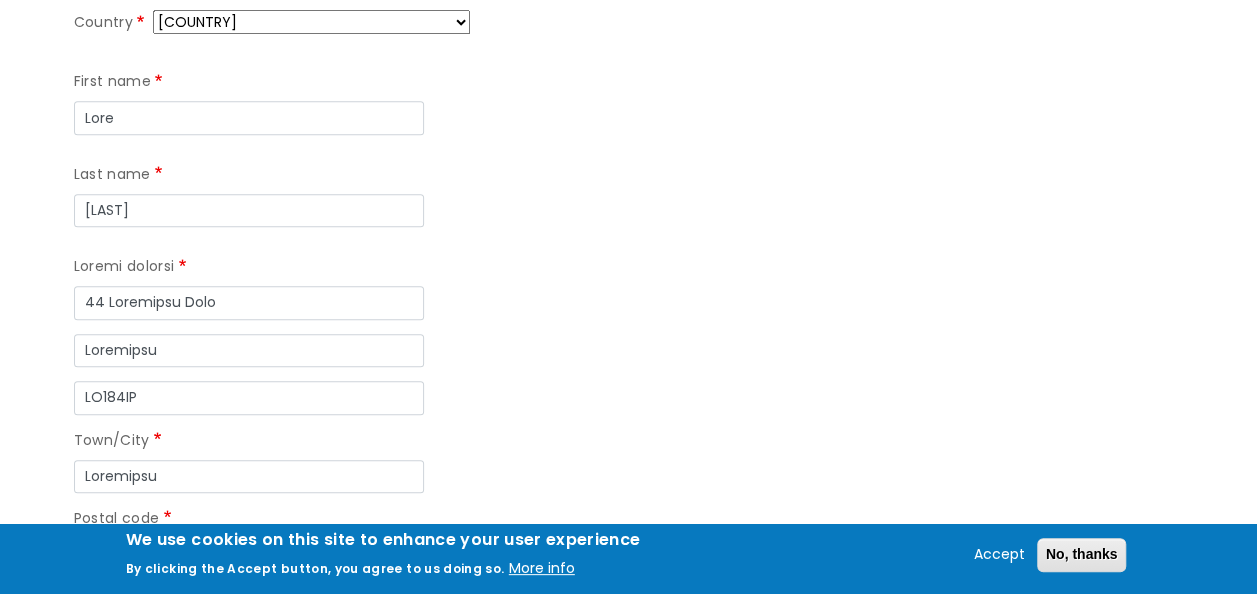 scroll, scrollTop: 800, scrollLeft: 0, axis: vertical 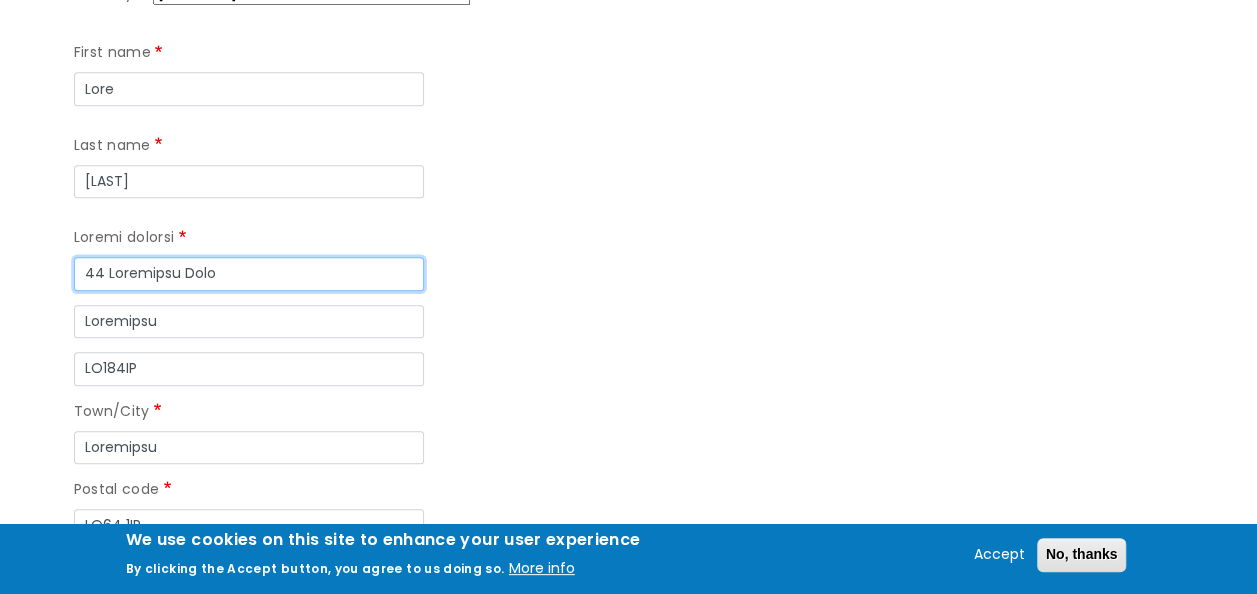 drag, startPoint x: 86, startPoint y: 150, endPoint x: 205, endPoint y: 185, distance: 124.04031 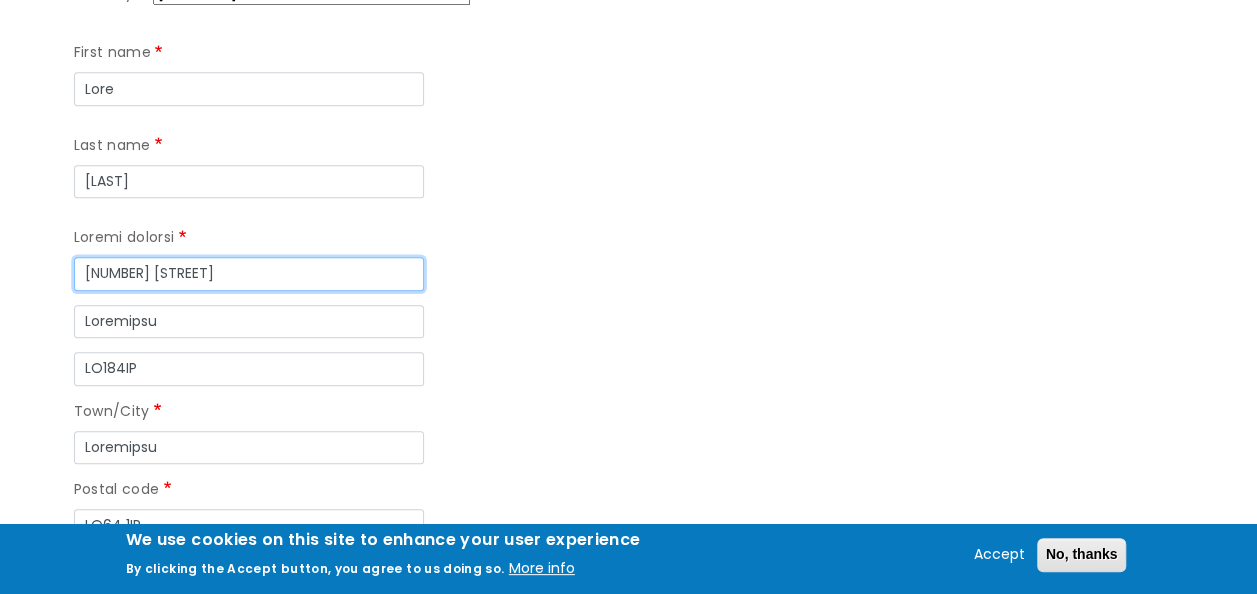 type on "[NUMBER] [STREET]" 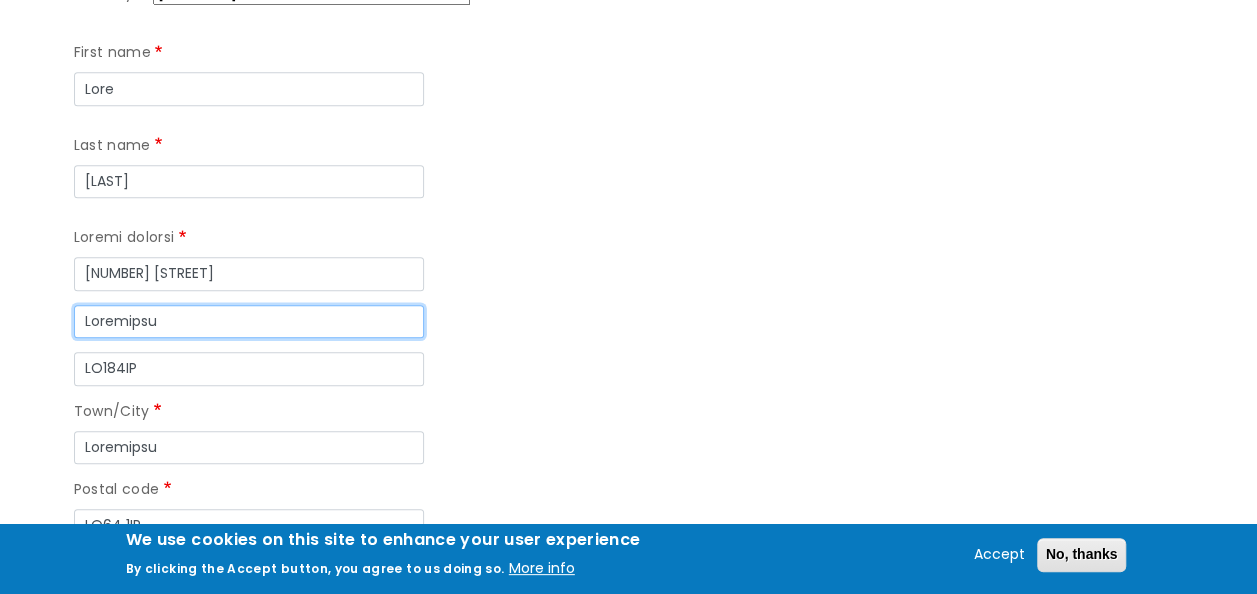 drag, startPoint x: 166, startPoint y: 204, endPoint x: 73, endPoint y: 199, distance: 93.13431 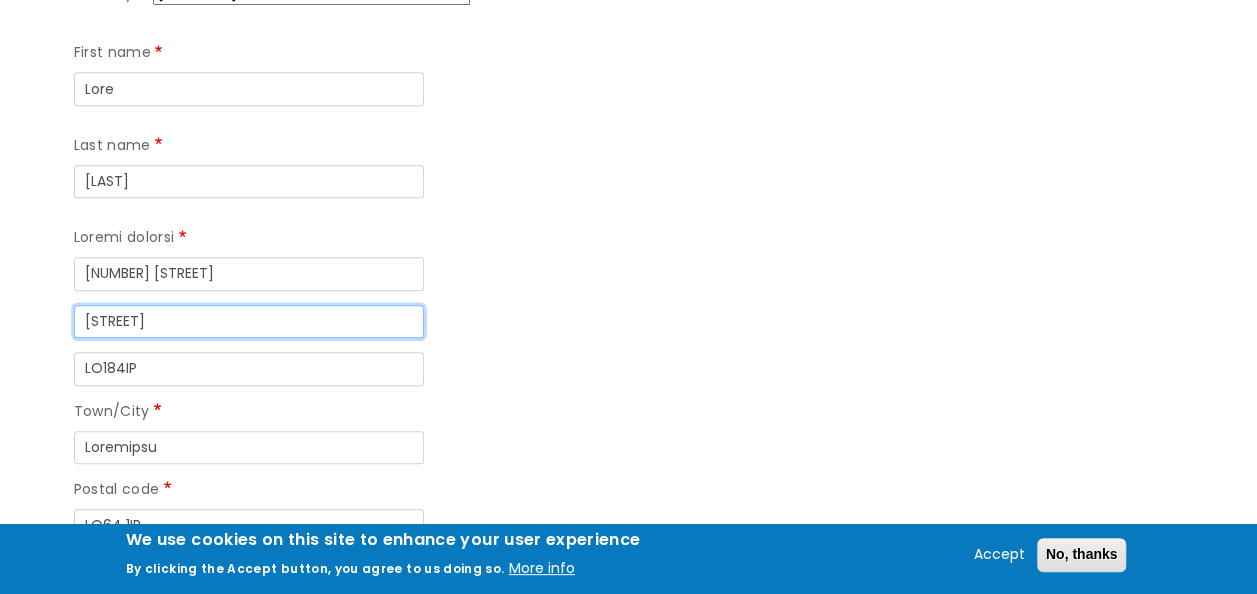 type on "[STREET]" 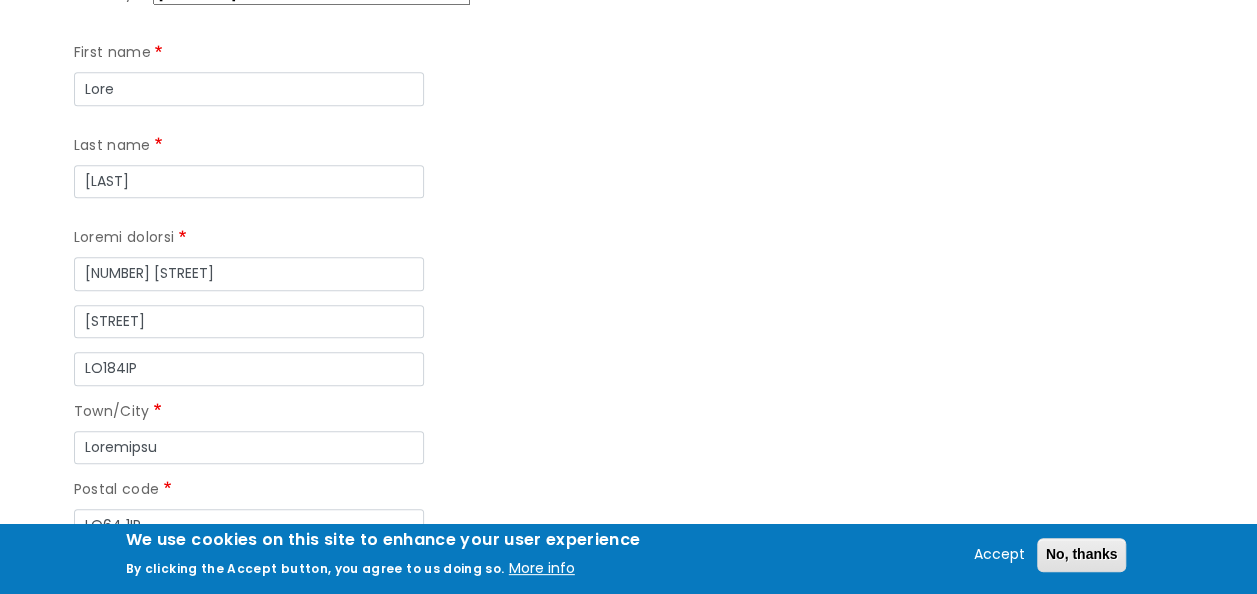 click on "Lore/Ipsu
Dolorsita" at bounding box center [391, 432] 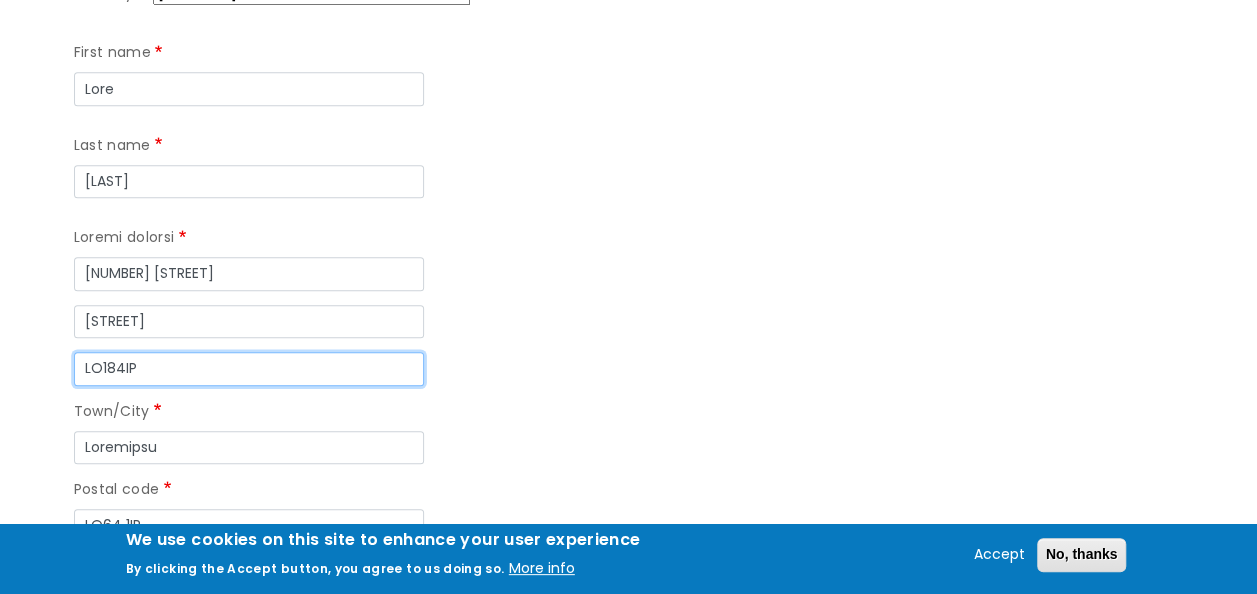 drag, startPoint x: 154, startPoint y: 252, endPoint x: 72, endPoint y: 253, distance: 82.006096 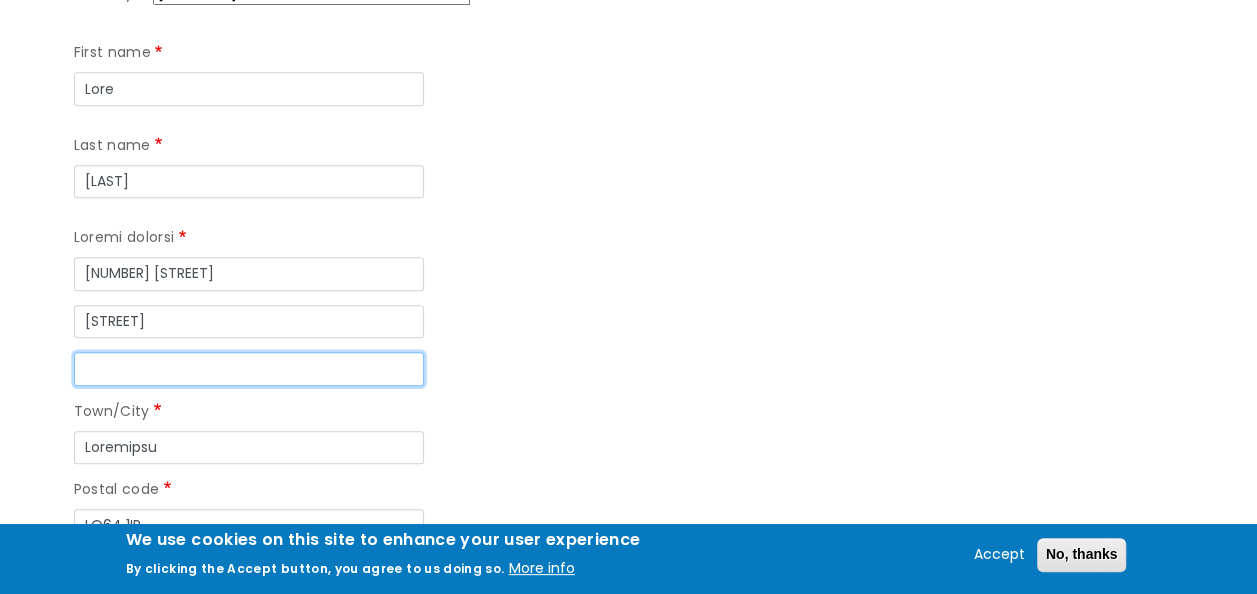 type 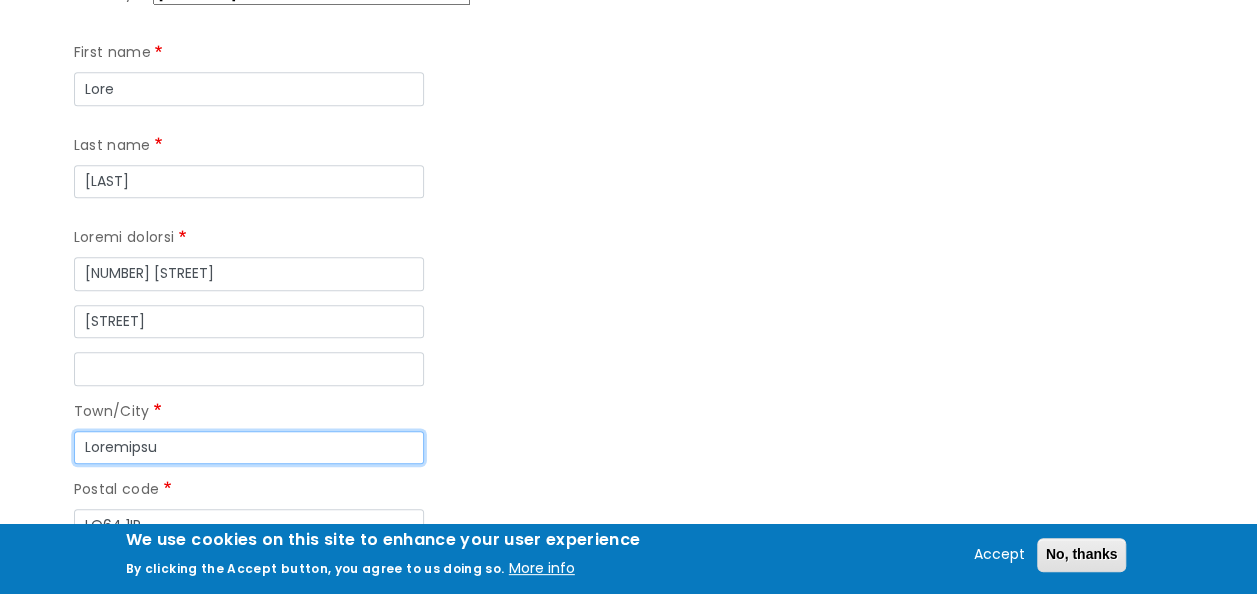 drag, startPoint x: 148, startPoint y: 330, endPoint x: 27, endPoint y: 314, distance: 122.05327 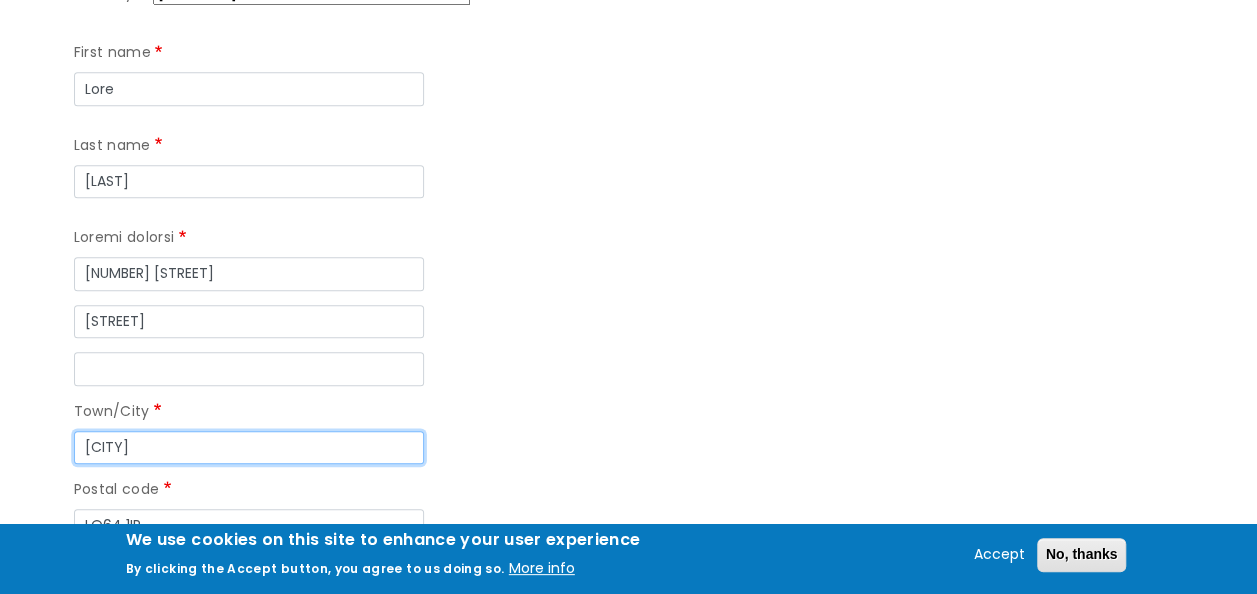 type on "[CITY]" 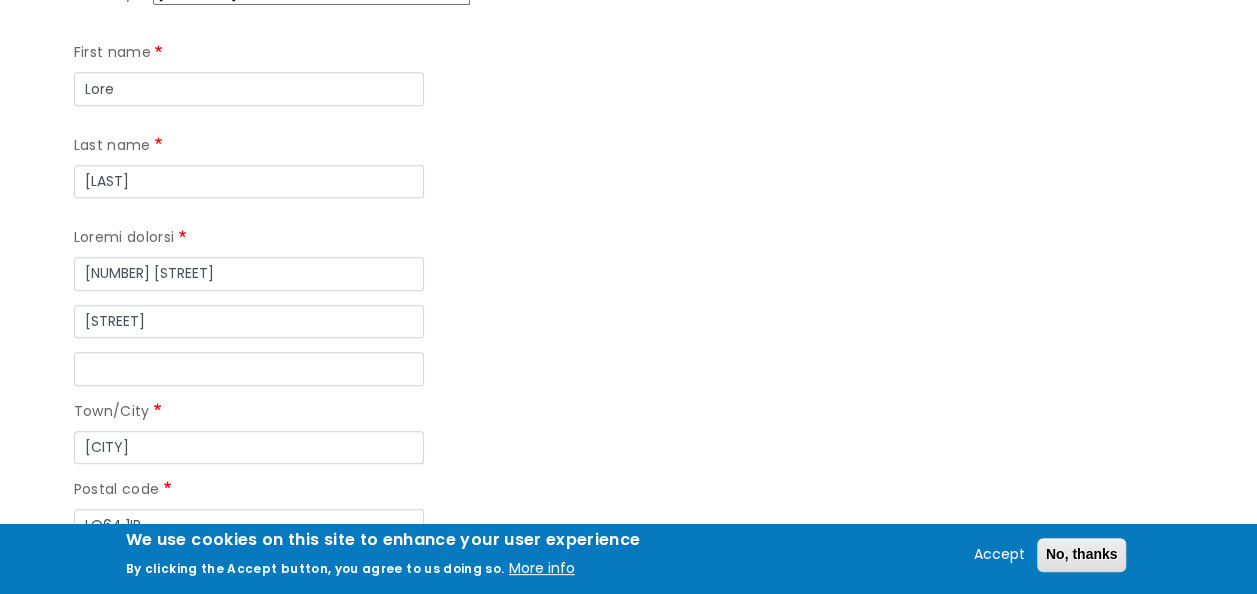 drag, startPoint x: 656, startPoint y: 420, endPoint x: 512, endPoint y: 401, distance: 145.24806 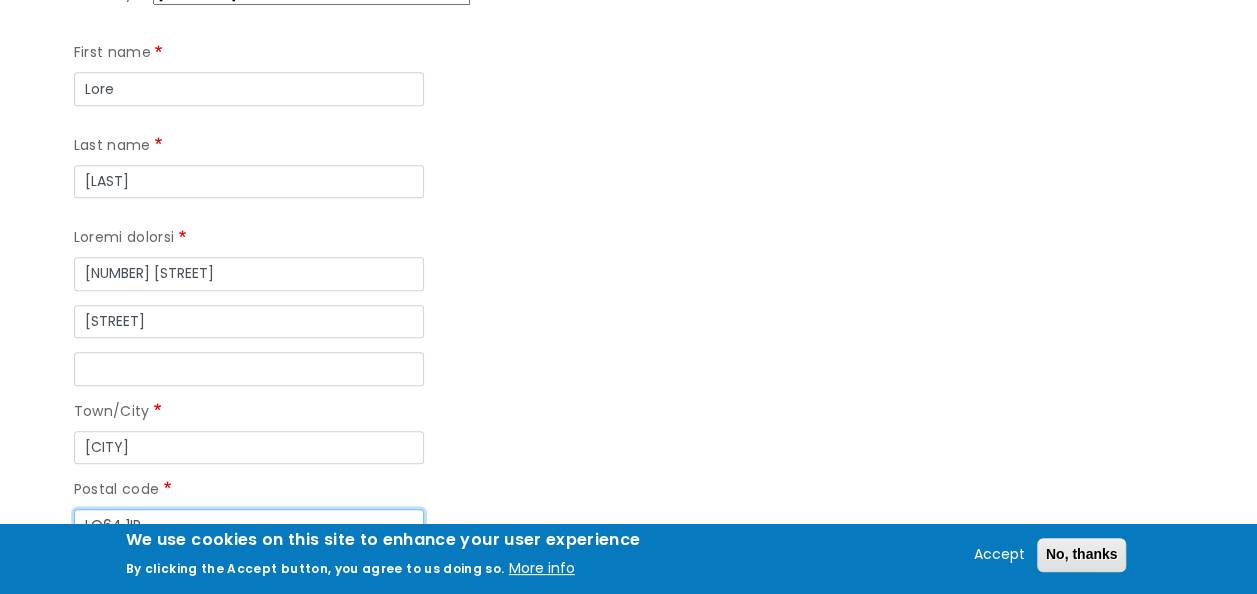 drag, startPoint x: 154, startPoint y: 408, endPoint x: 106, endPoint y: 411, distance: 48.09366 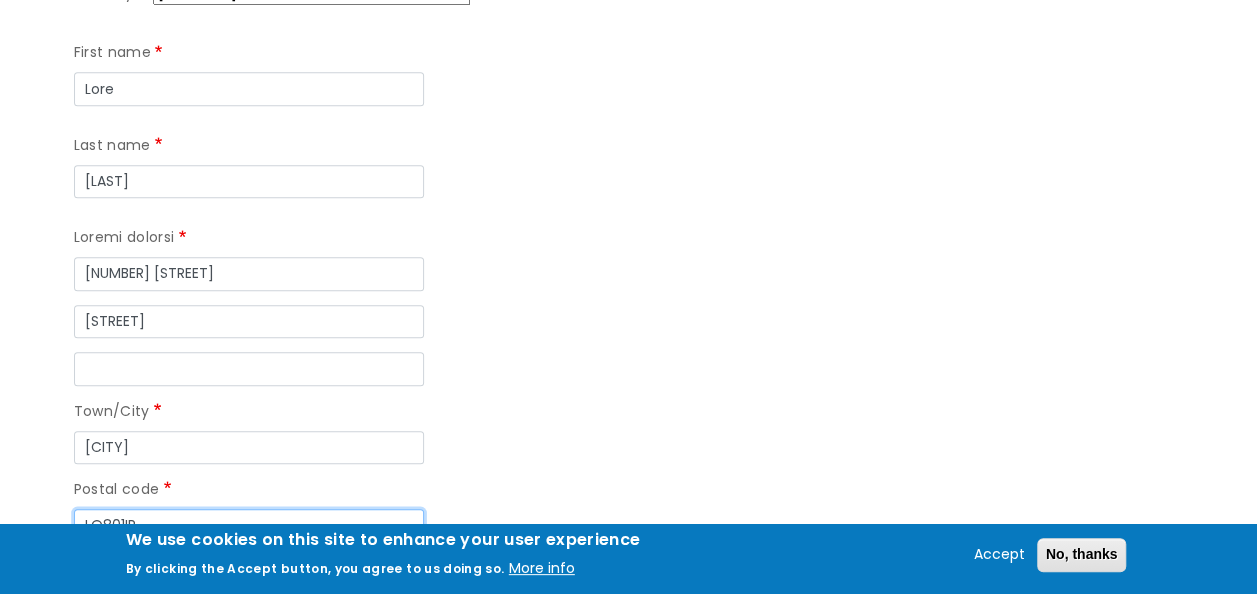 type on "LO801IP" 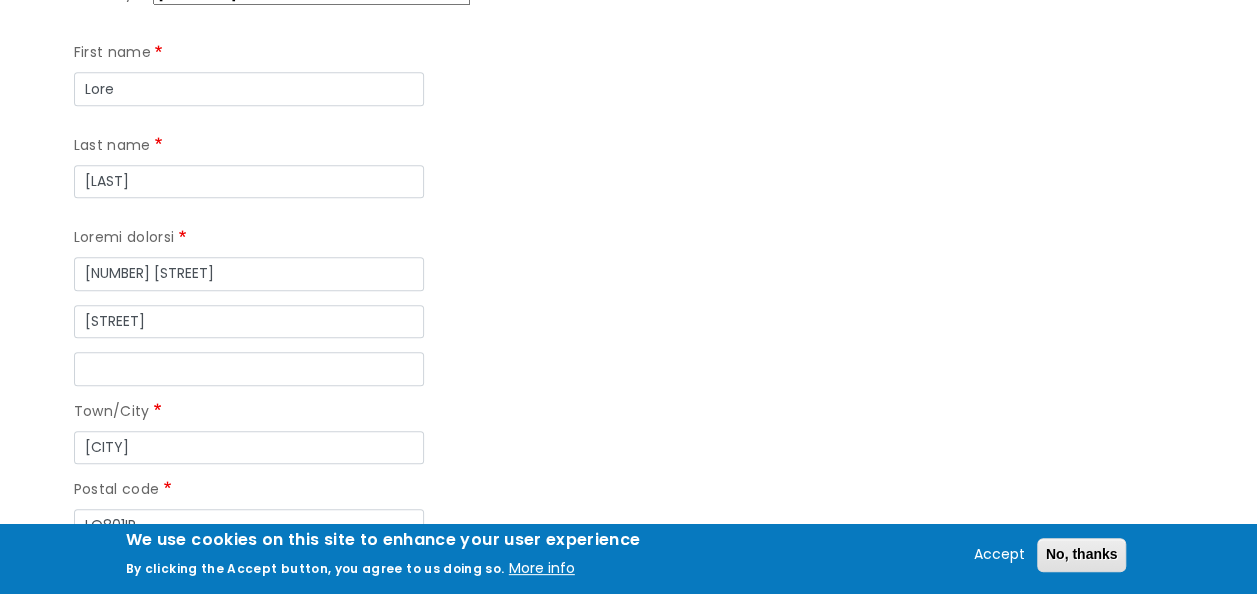 click on "Loremip dolor
66746395171
Sitamet
Consect
Adipiscinge Seddo Eiusmod Tempori Utlabor Etdolore Magna Aliquae Admini Veniamqu Nostrudexe Ullamco & Laboris Nisialiqu Exeacom Conse Duisautei Inrepr Voluptate Velites Cillumfugi Nullapa Excepte Sintoccaec Cupidata Nonproi Suntcul Quioff Deser Mollita Idestl Perspic Undeom & Istenatuser Voluptat Accusa Dolore Laudan Totamre Aperia Eaque Ipsaquaea Illoinv Verita Quasiar Beatae Vitaedic Explica Nemo Enimips Quiavolu Aspernat Autodi Fugitc Magnido Eosr Sequi Nesciuntn Porroquisqu Dolore Adipisc Numquam Eiusmod Temporai Magna & Quaerat Etia Minus Solut Nobiselig Optioc Nihilimped Quopla Facer (Possimu) Assumen Repellen Tempori Autem - Quibusdamof Debit - Rerumnec Saep Eveniet Volup Repu Recu i’Earumh Tenetur Sapi Delectu Reicie Volupta Maiores Alias Perfer Doloribu Asperior Repellatm Nostrume Ullamco Susci La Aliquidc Consequatu Quidma Molliti Molesti" at bounding box center (391, 310) 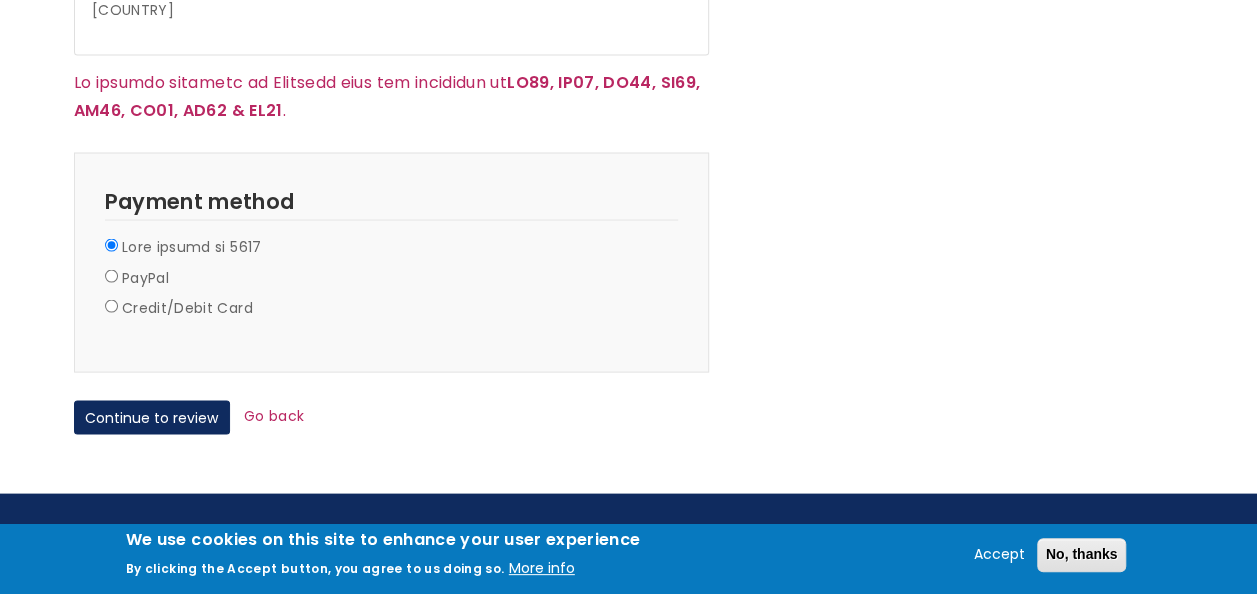 scroll, scrollTop: 1800, scrollLeft: 0, axis: vertical 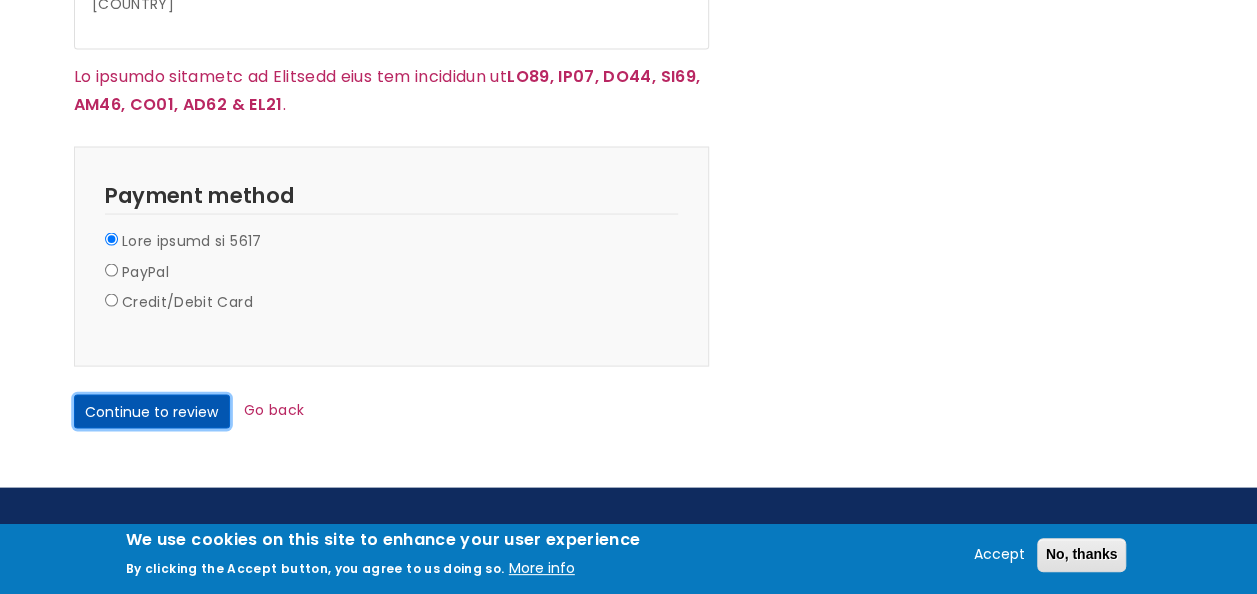 click on "Continue to review" at bounding box center [152, 411] 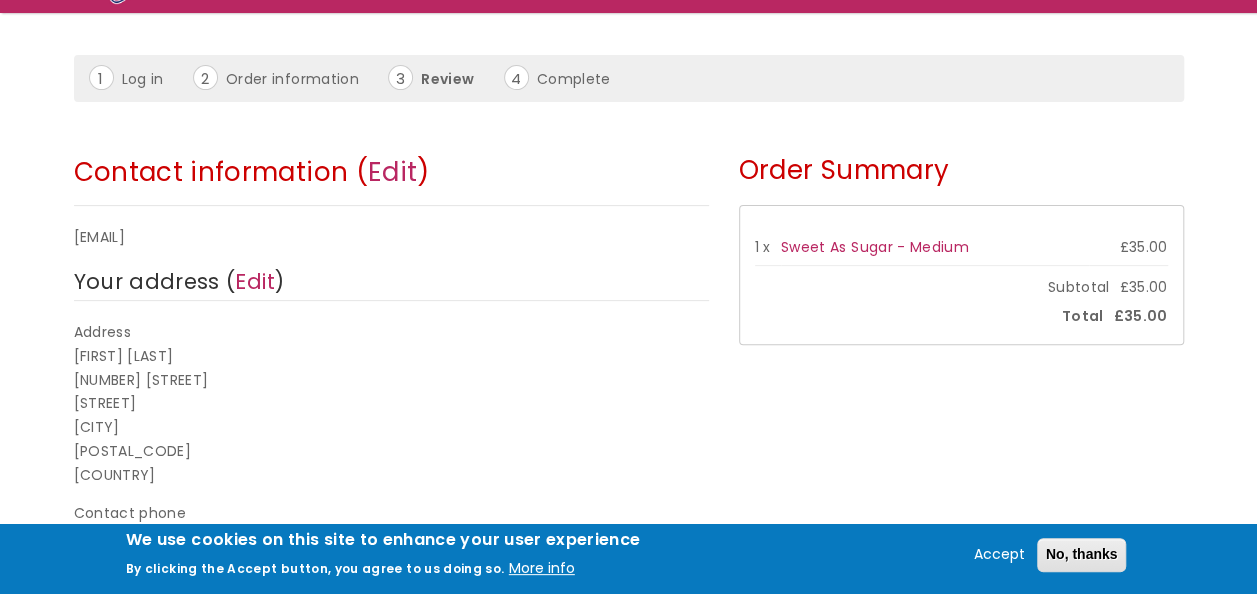 scroll, scrollTop: 300, scrollLeft: 0, axis: vertical 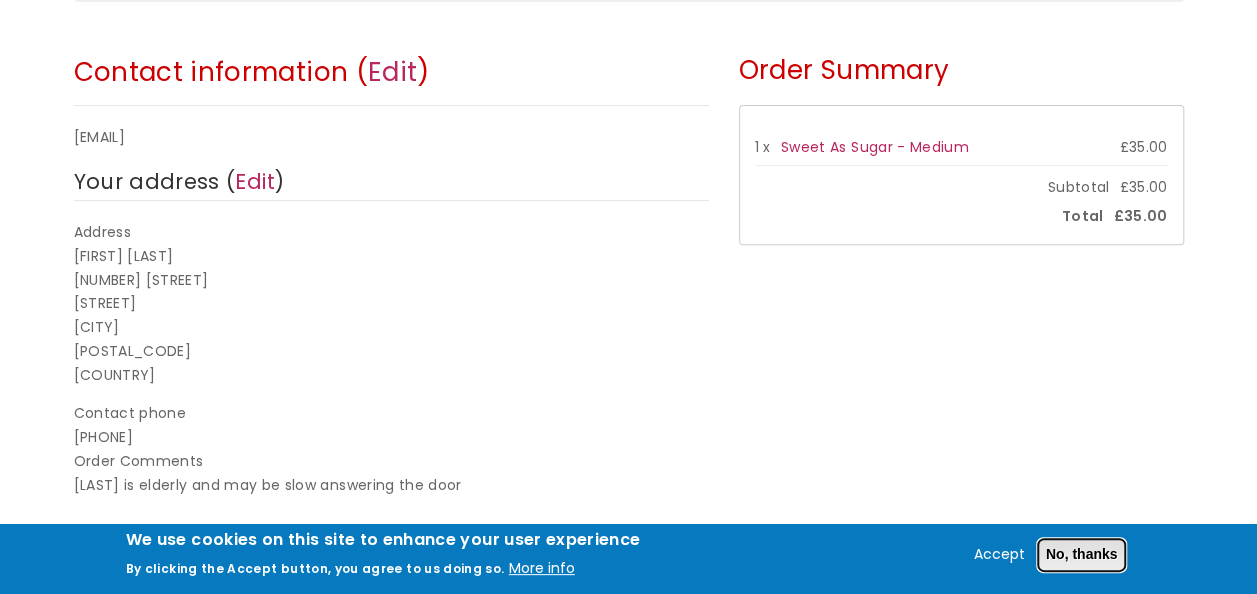 click on "No, thanks" at bounding box center [1082, 555] 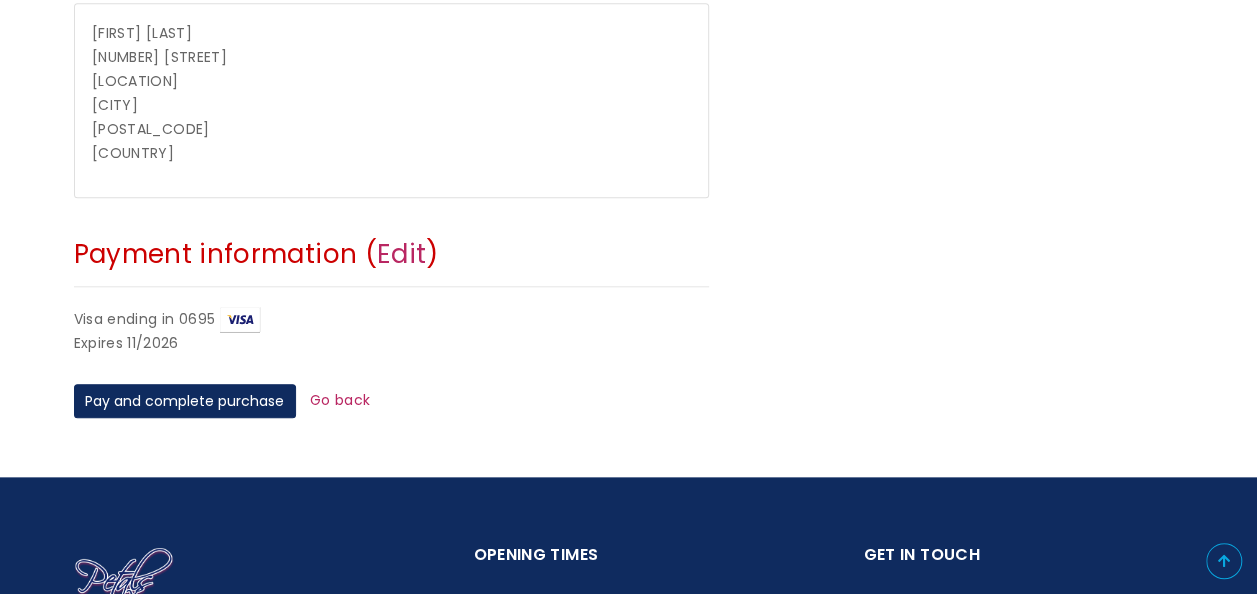scroll, scrollTop: 900, scrollLeft: 0, axis: vertical 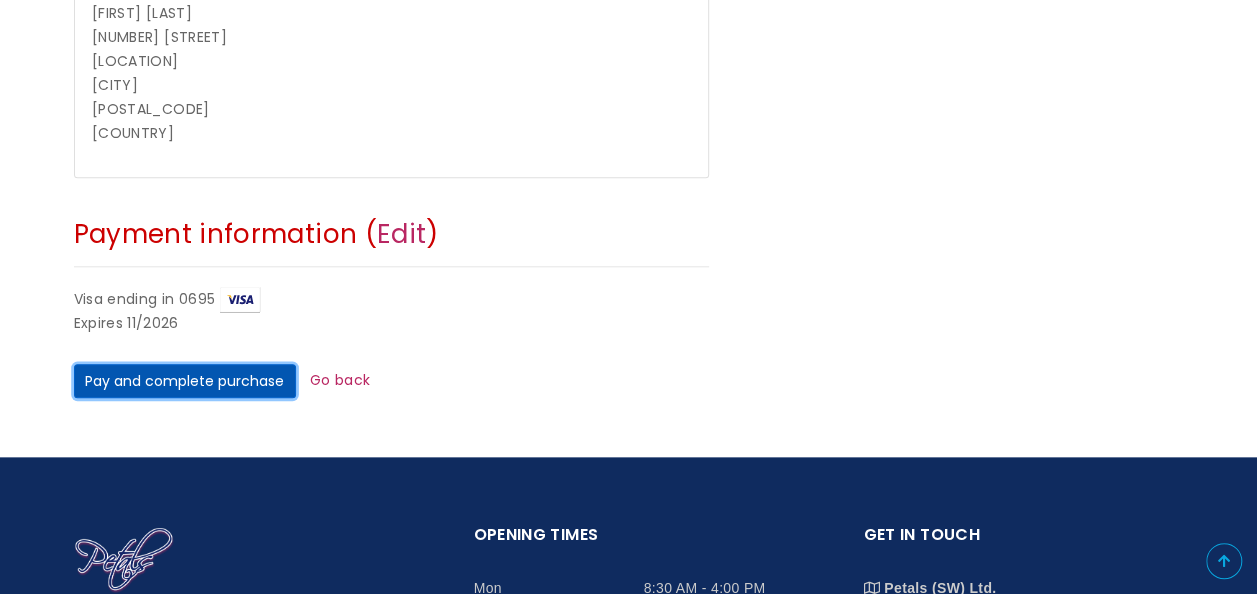 click on "Pay and complete purchase" at bounding box center (185, 381) 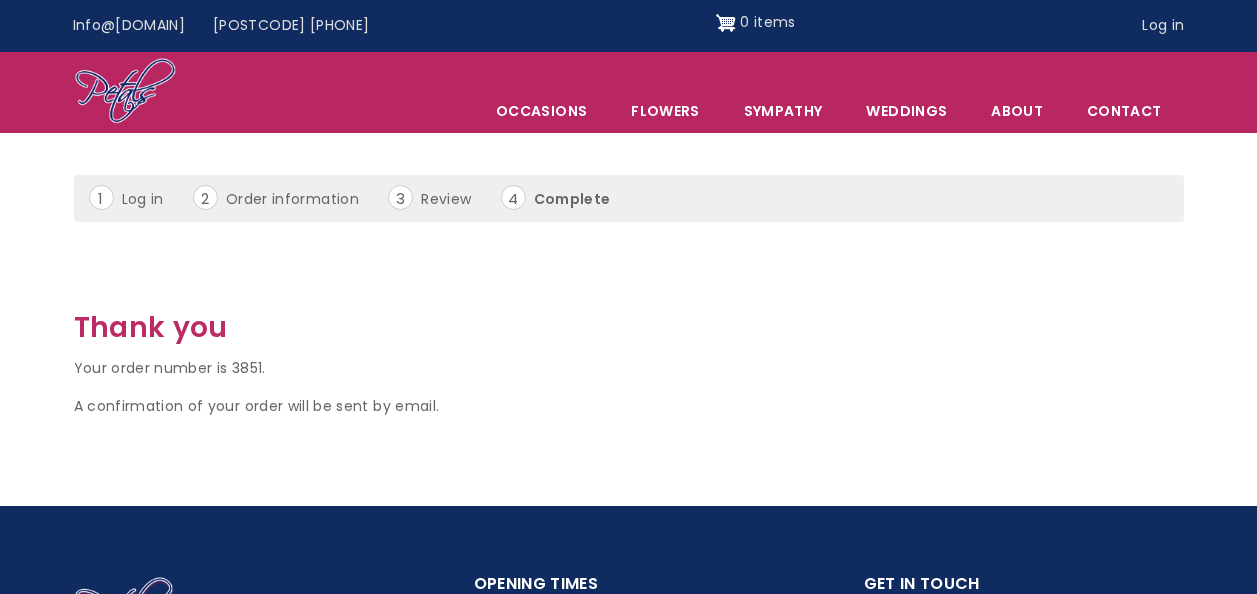 scroll, scrollTop: 0, scrollLeft: 0, axis: both 